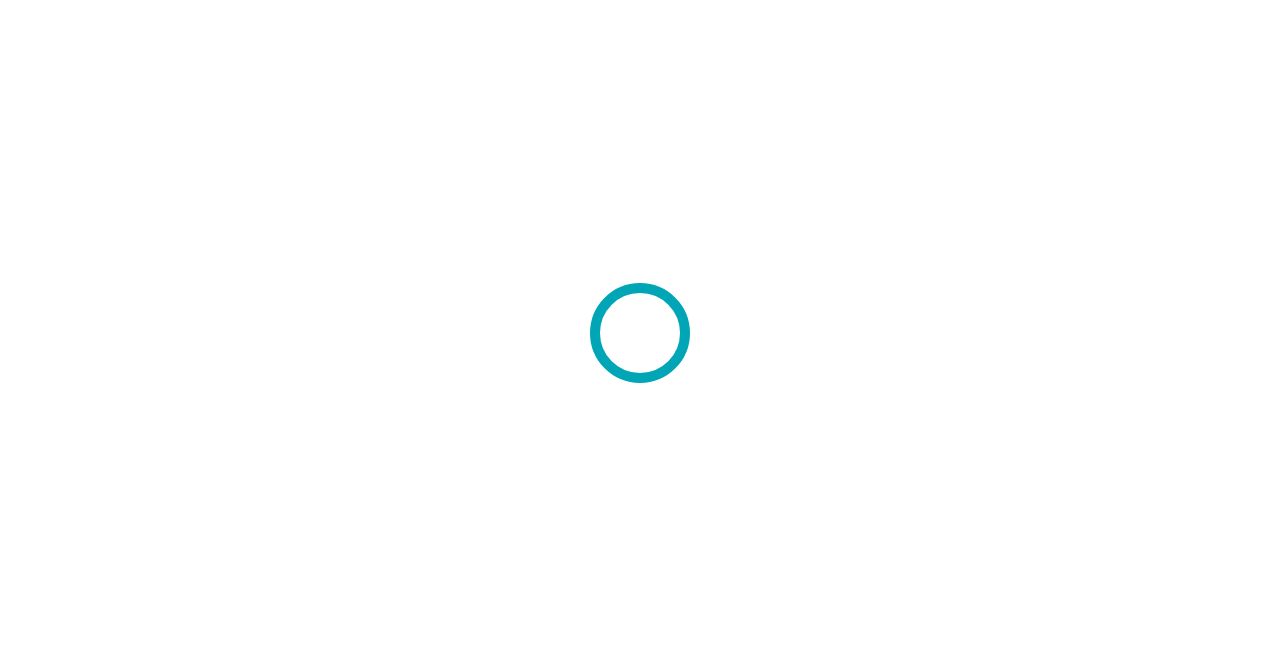 scroll, scrollTop: 0, scrollLeft: 0, axis: both 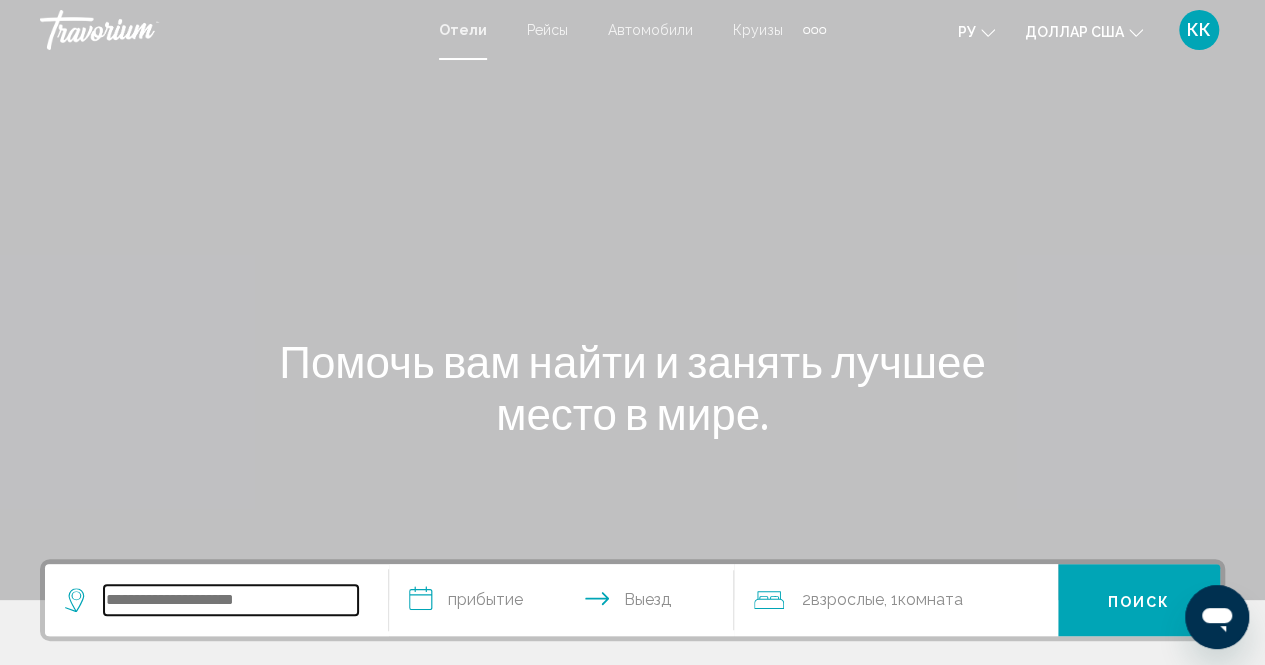click at bounding box center [231, 600] 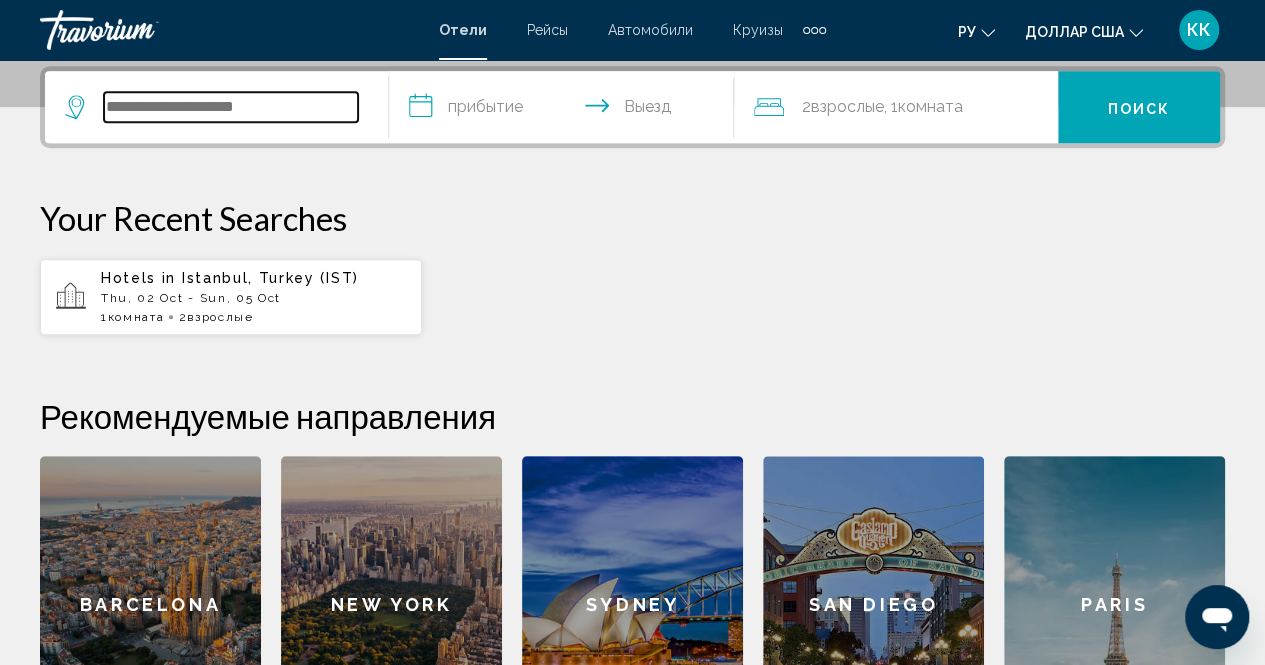 scroll, scrollTop: 494, scrollLeft: 0, axis: vertical 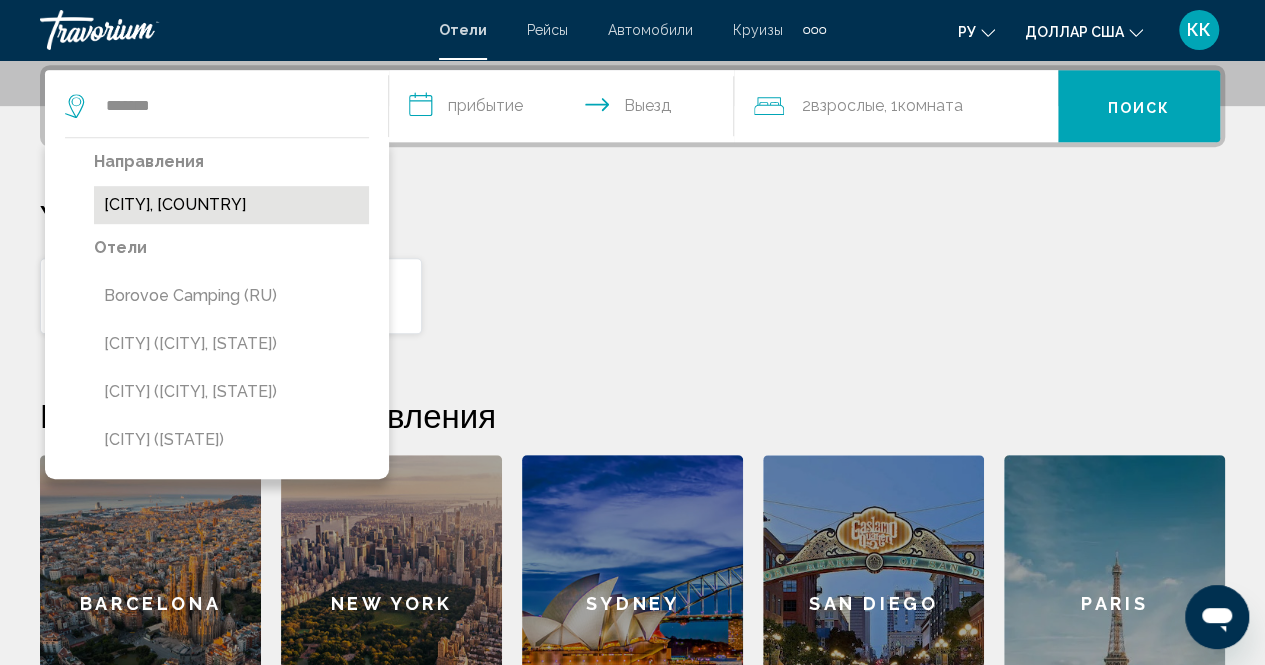 click on "[CITY], [COUNTRY]" at bounding box center (231, 205) 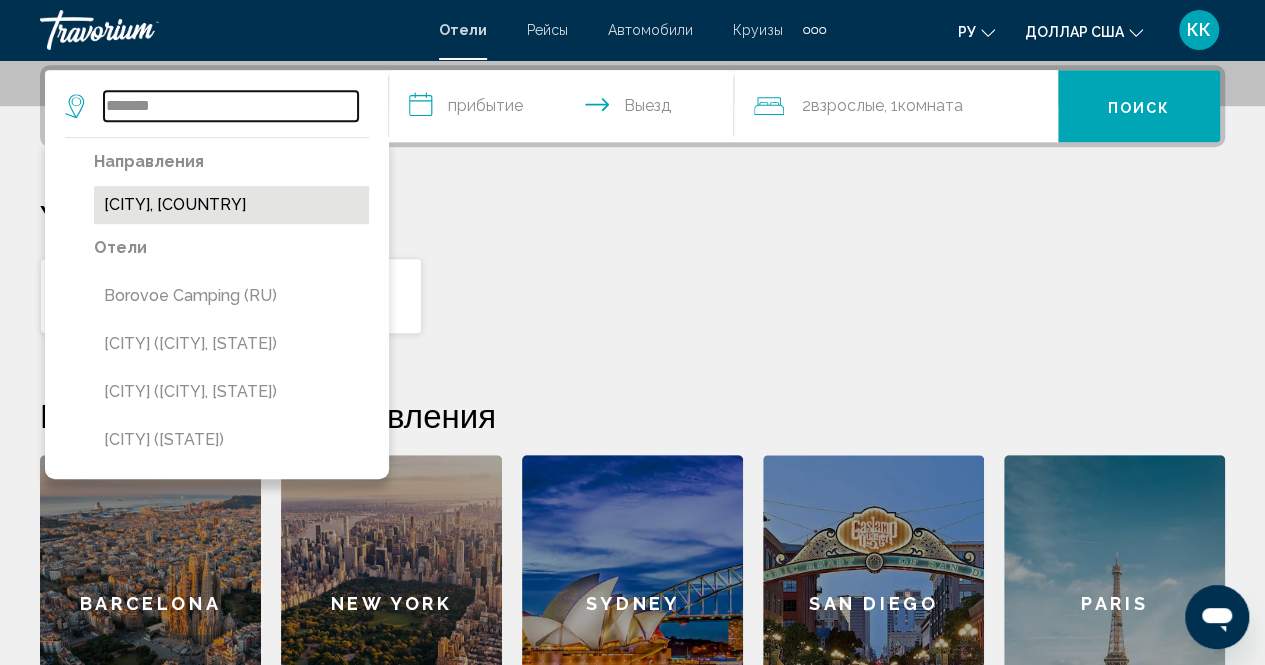 type on "**********" 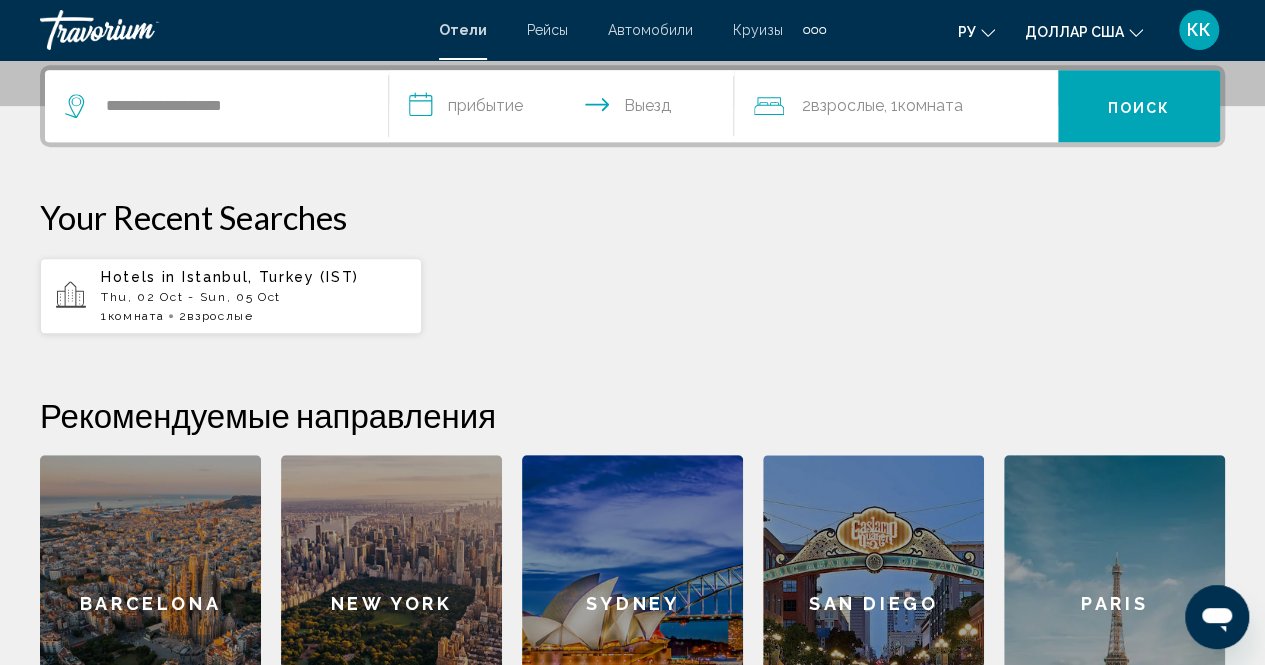 click on "**********" at bounding box center [565, 109] 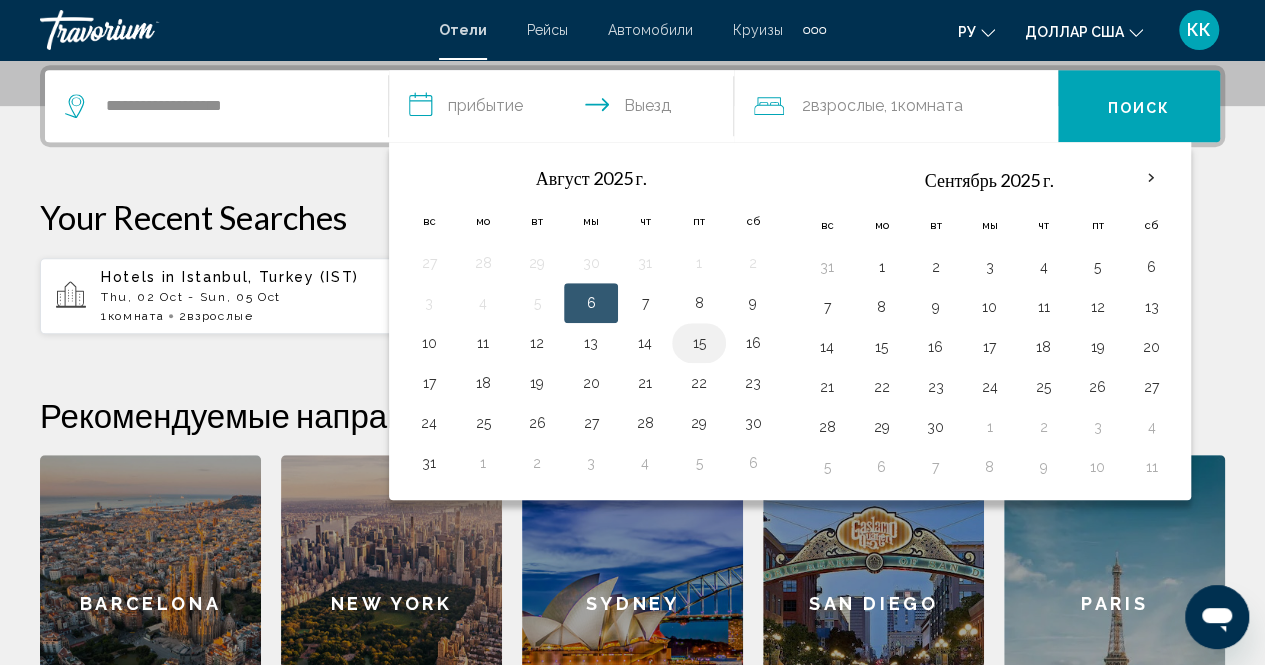 click on "15" at bounding box center [699, 343] 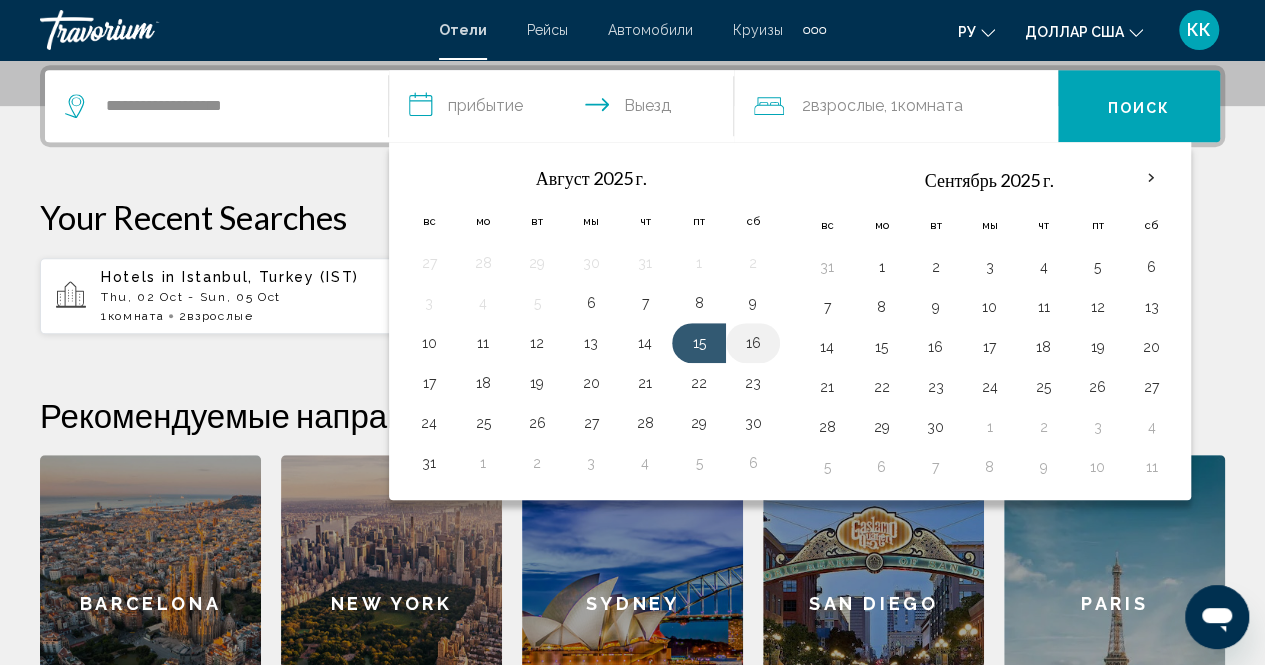 click on "16" at bounding box center (753, 343) 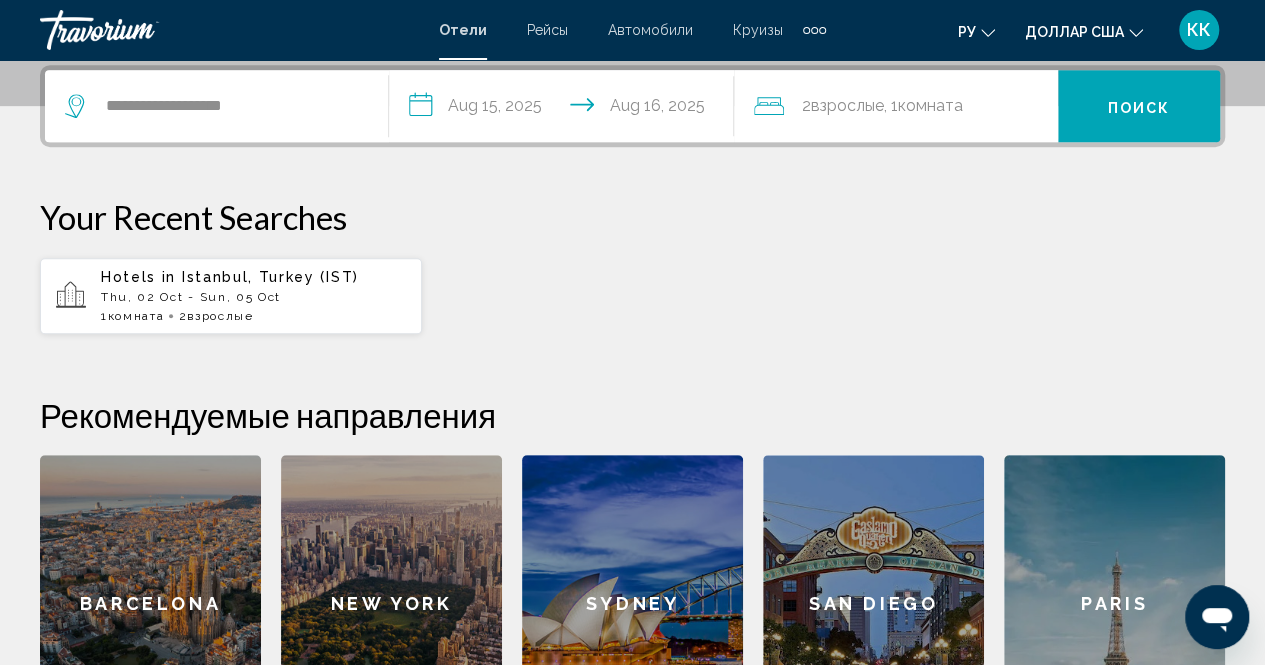 click on "Комната" 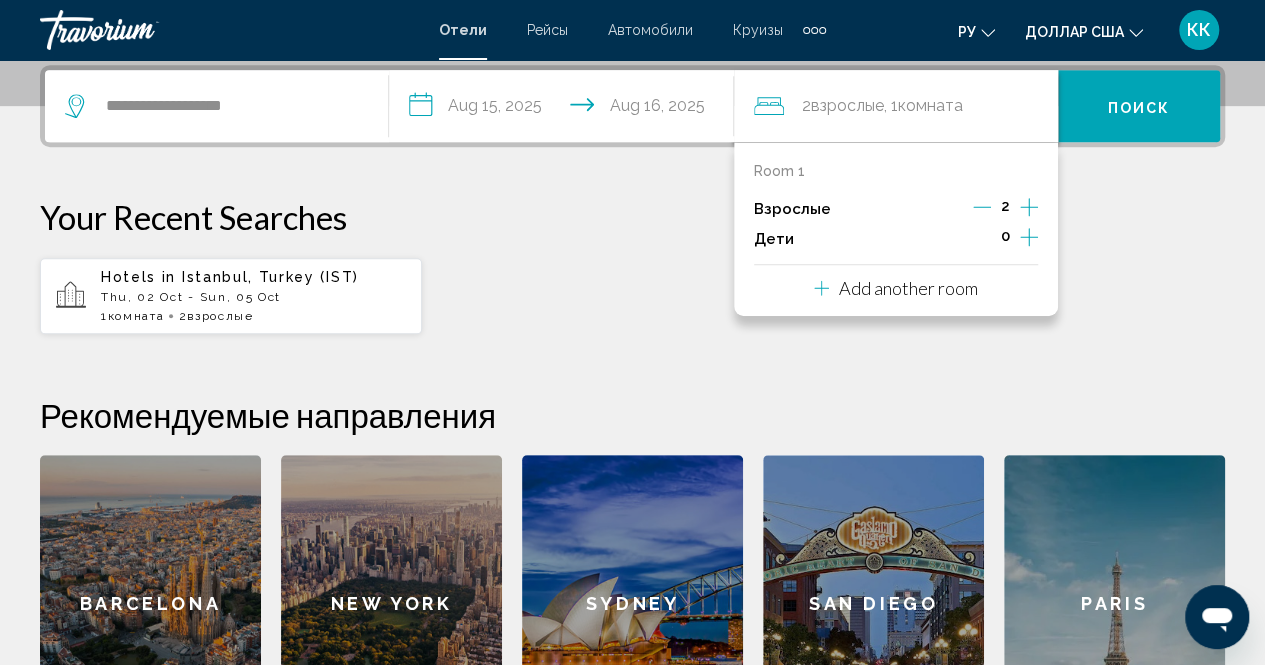 click 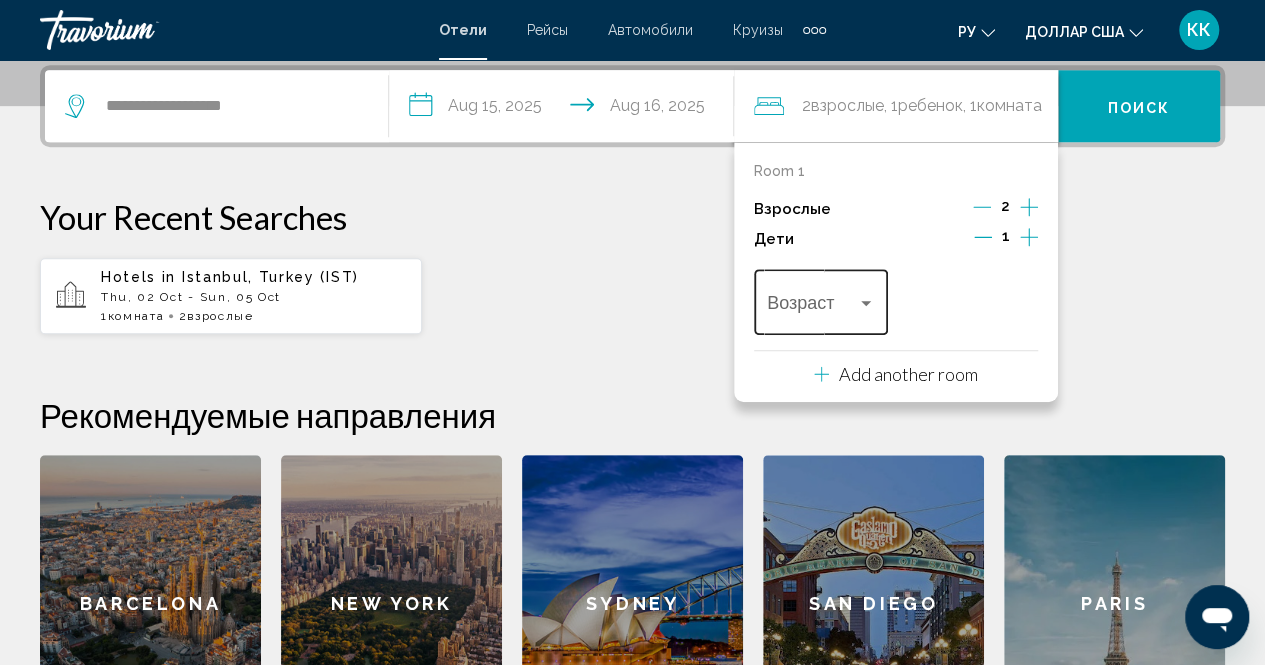 click on "Возраст" at bounding box center (821, 299) 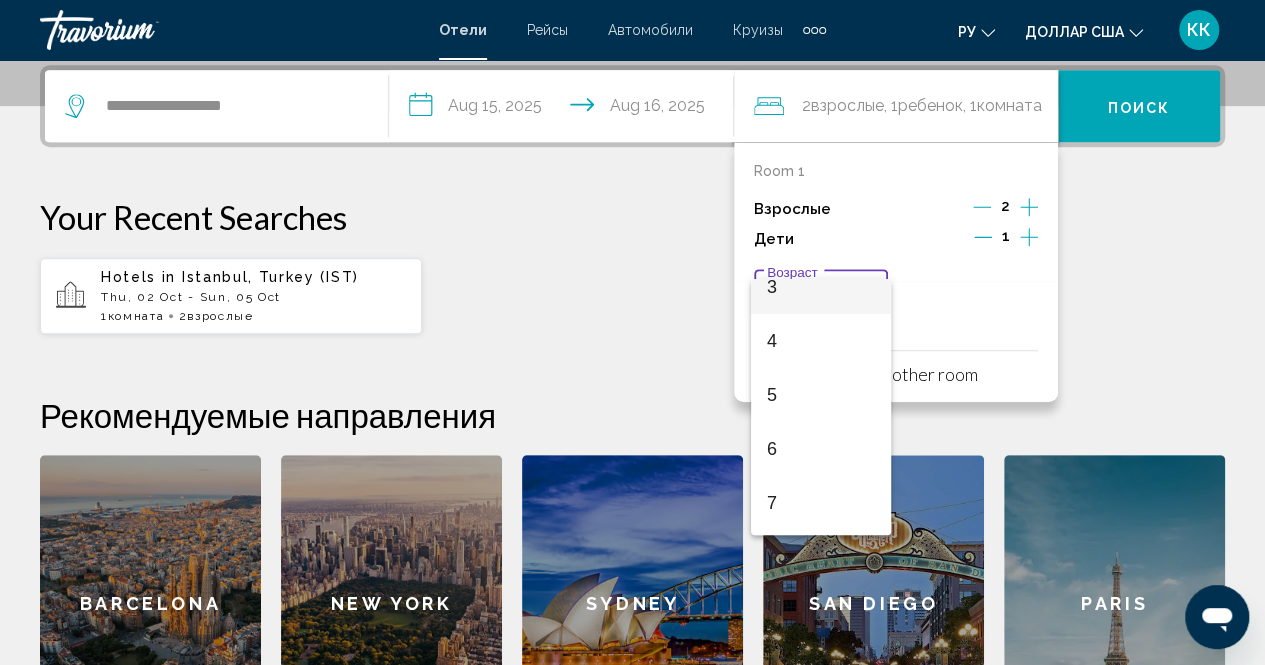 scroll, scrollTop: 182, scrollLeft: 0, axis: vertical 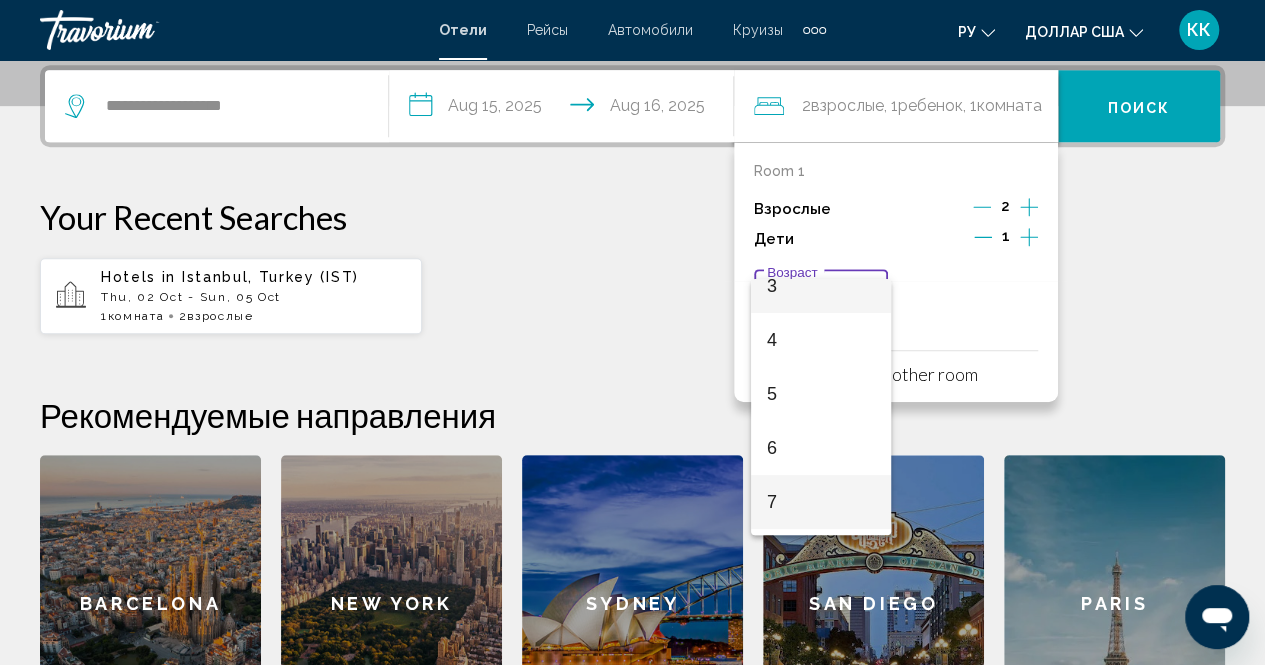 click on "7" at bounding box center [821, 502] 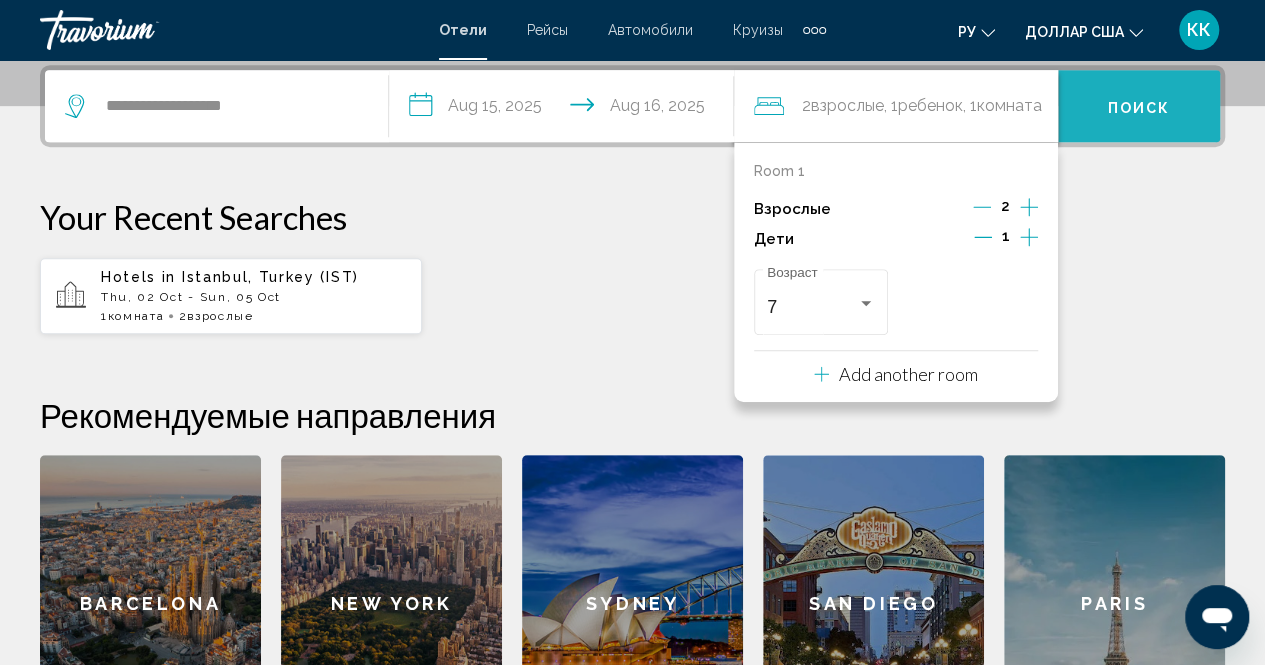 click on "Поиск" at bounding box center (1139, 106) 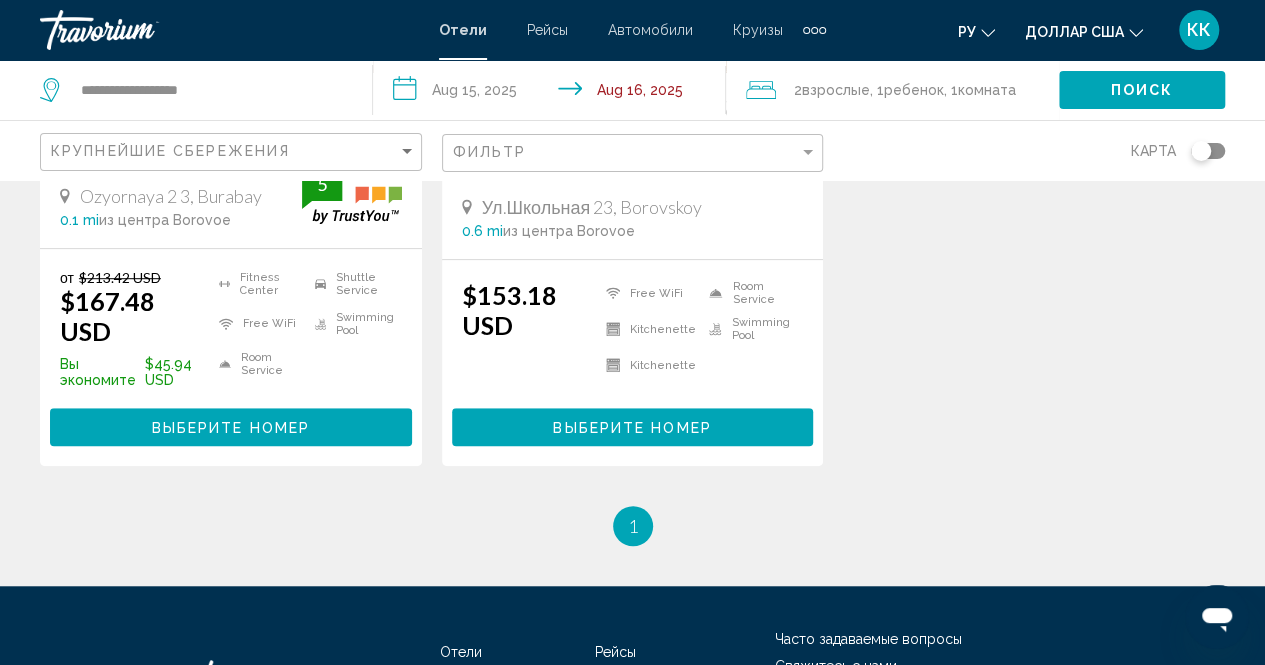 scroll, scrollTop: 495, scrollLeft: 0, axis: vertical 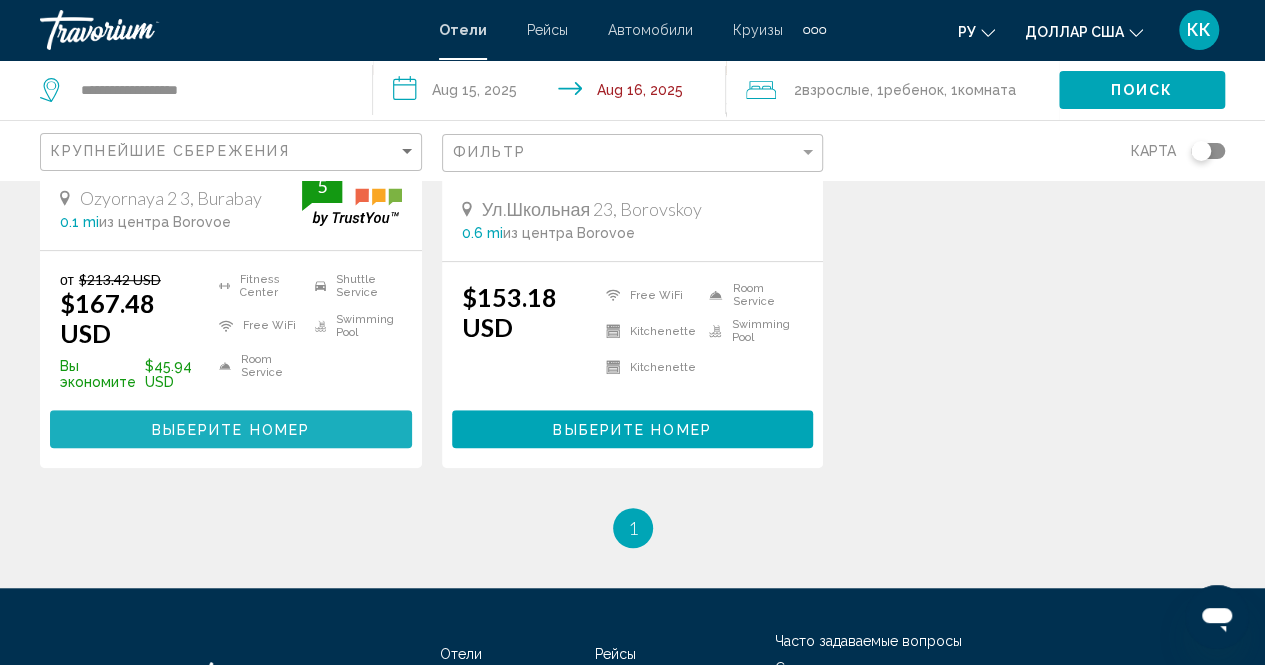 click on "Выберите номер" at bounding box center [231, 428] 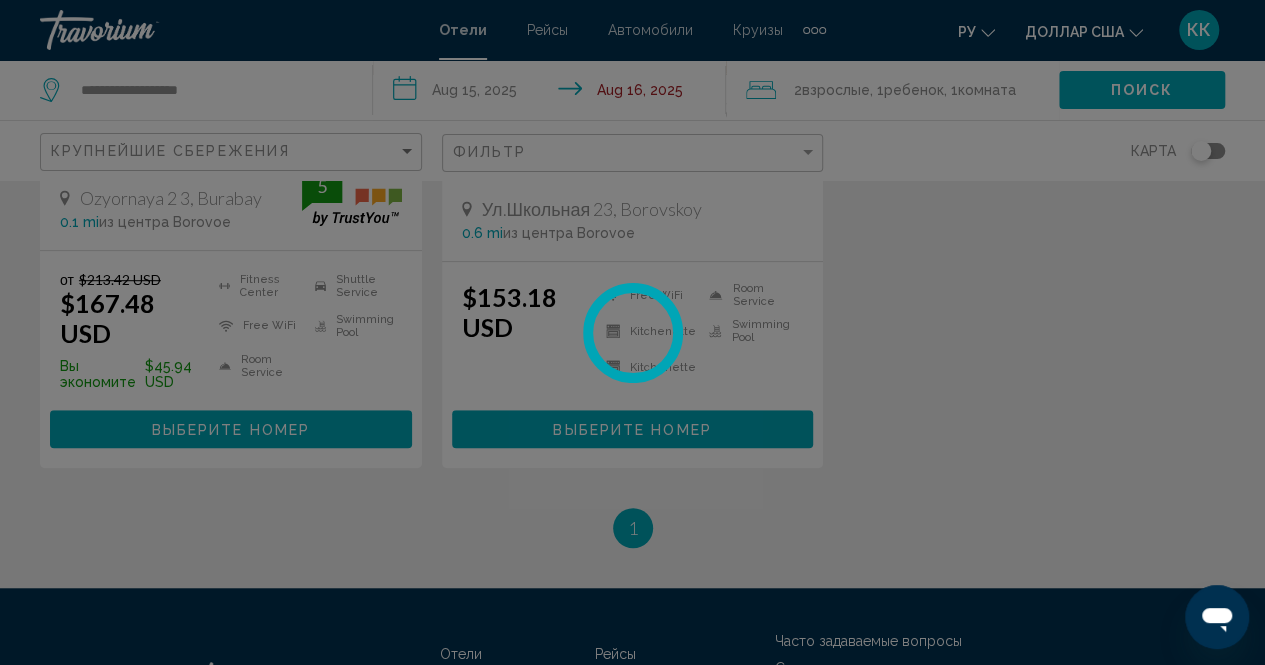 scroll, scrollTop: 202, scrollLeft: 0, axis: vertical 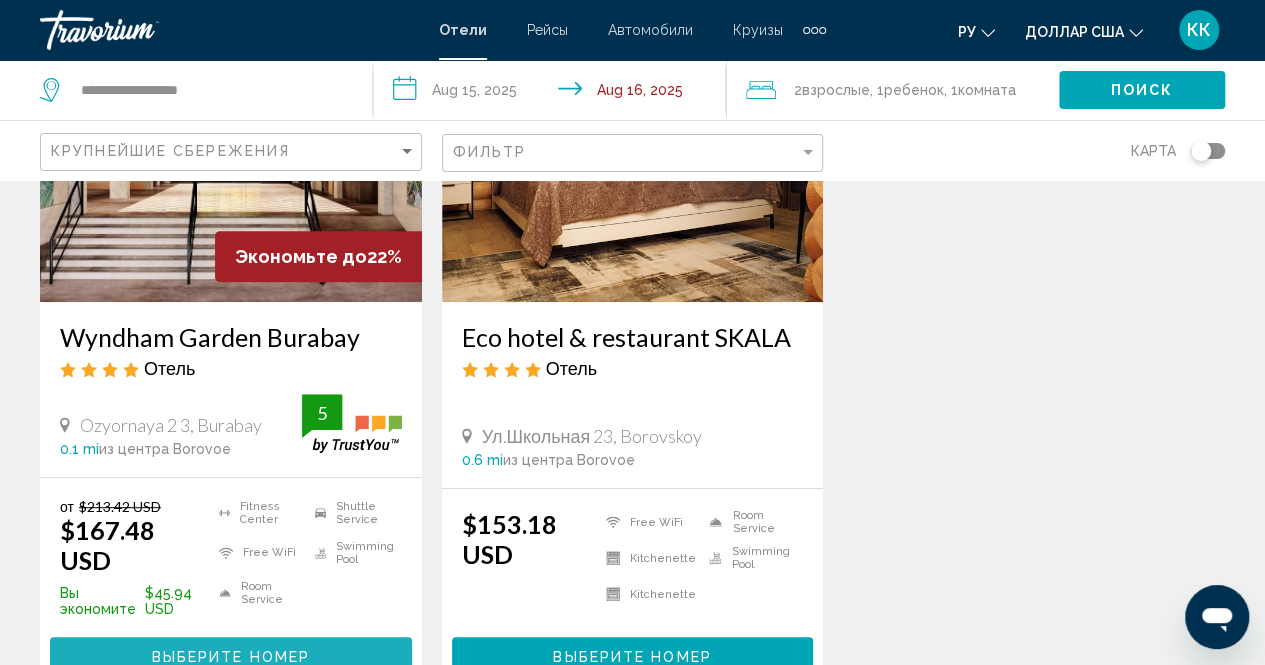click on "Выберите номер" at bounding box center (231, 657) 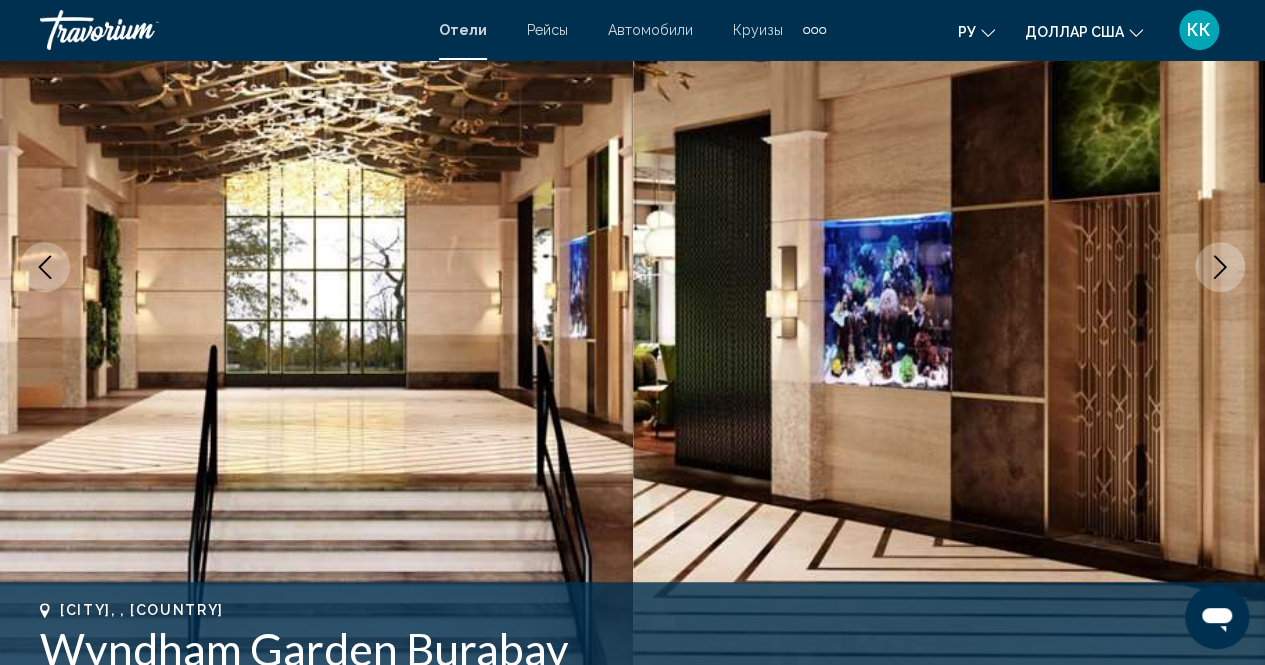 scroll, scrollTop: 202, scrollLeft: 0, axis: vertical 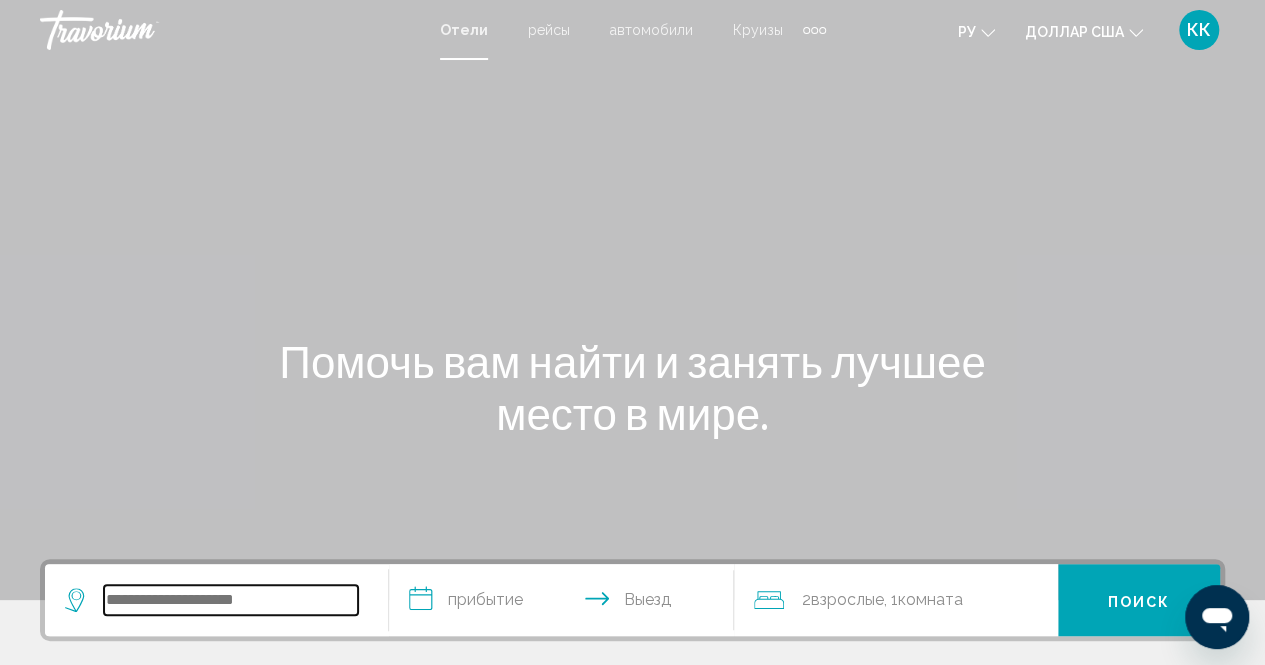 click at bounding box center (231, 600) 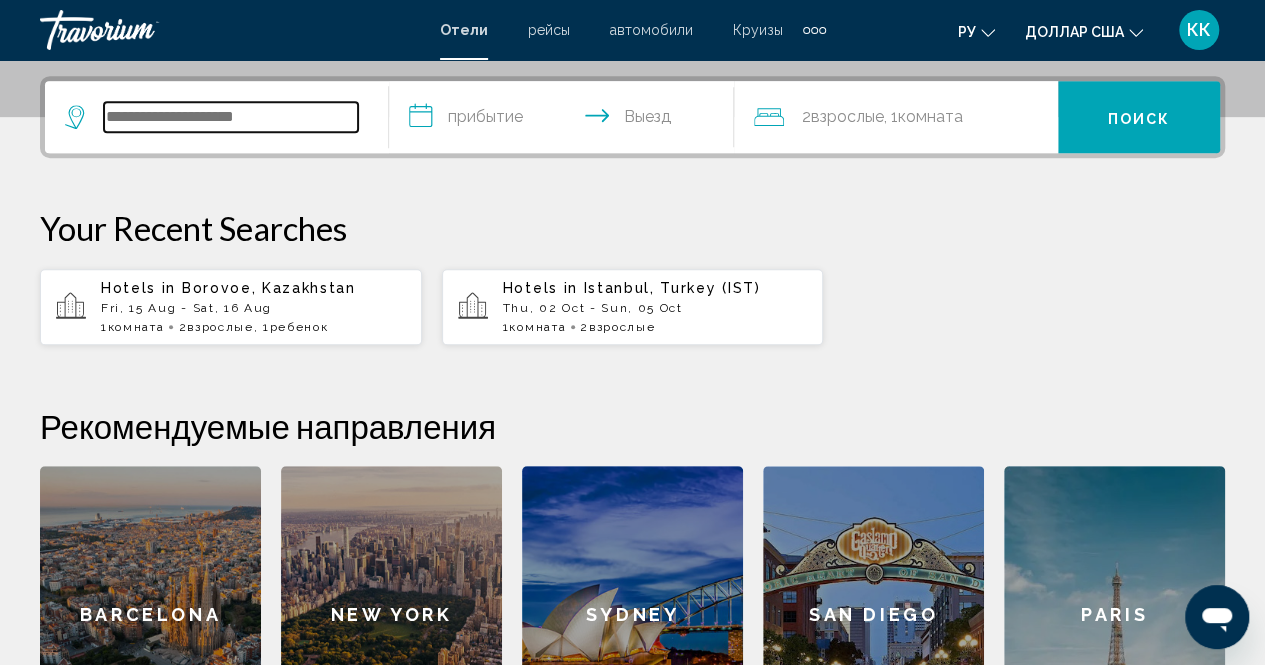 scroll, scrollTop: 494, scrollLeft: 0, axis: vertical 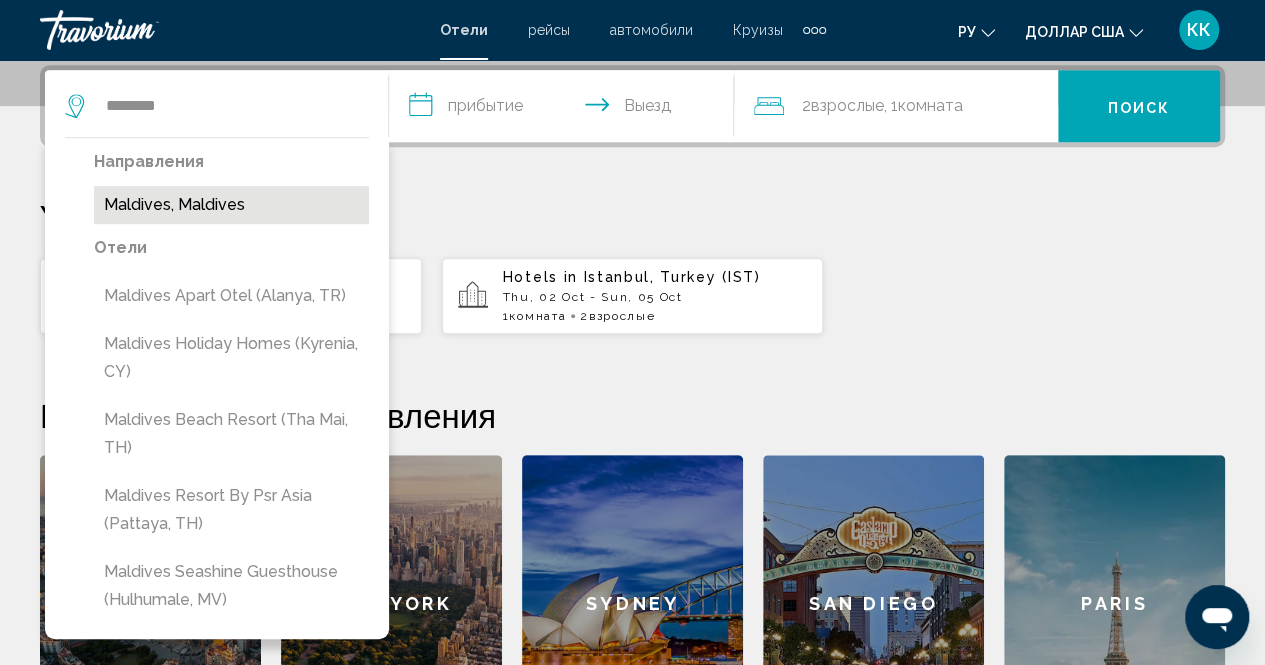 click on "Maldives, Maldives" at bounding box center [231, 205] 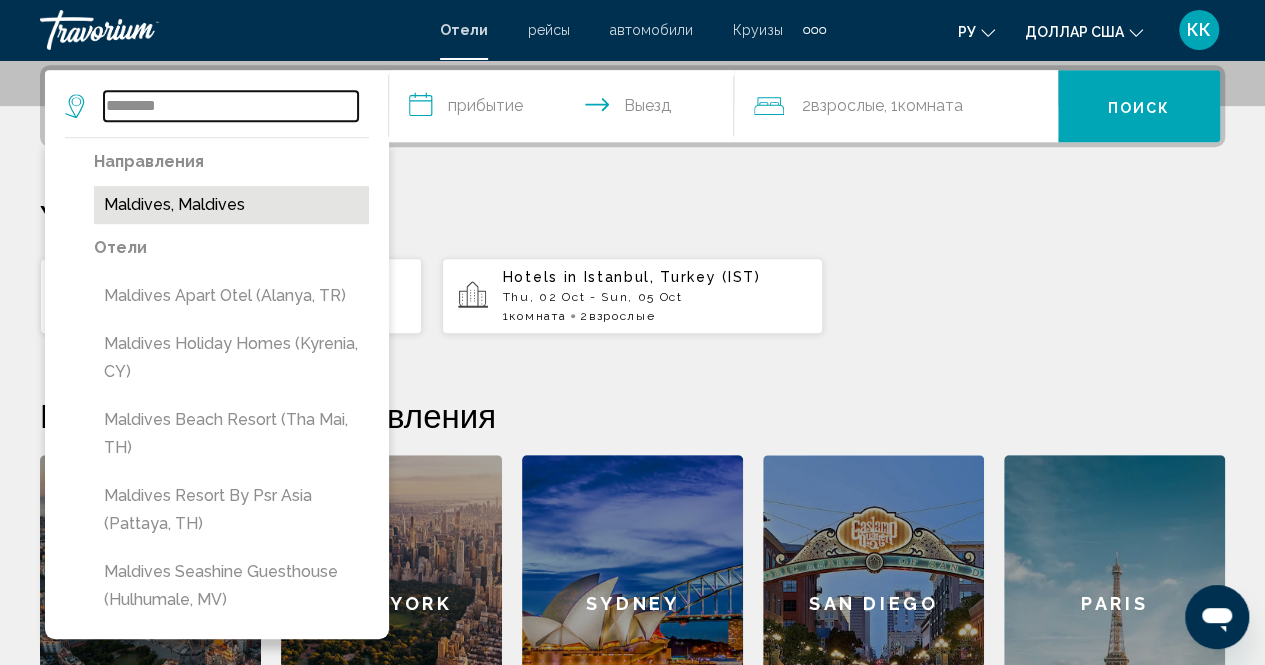 type on "**********" 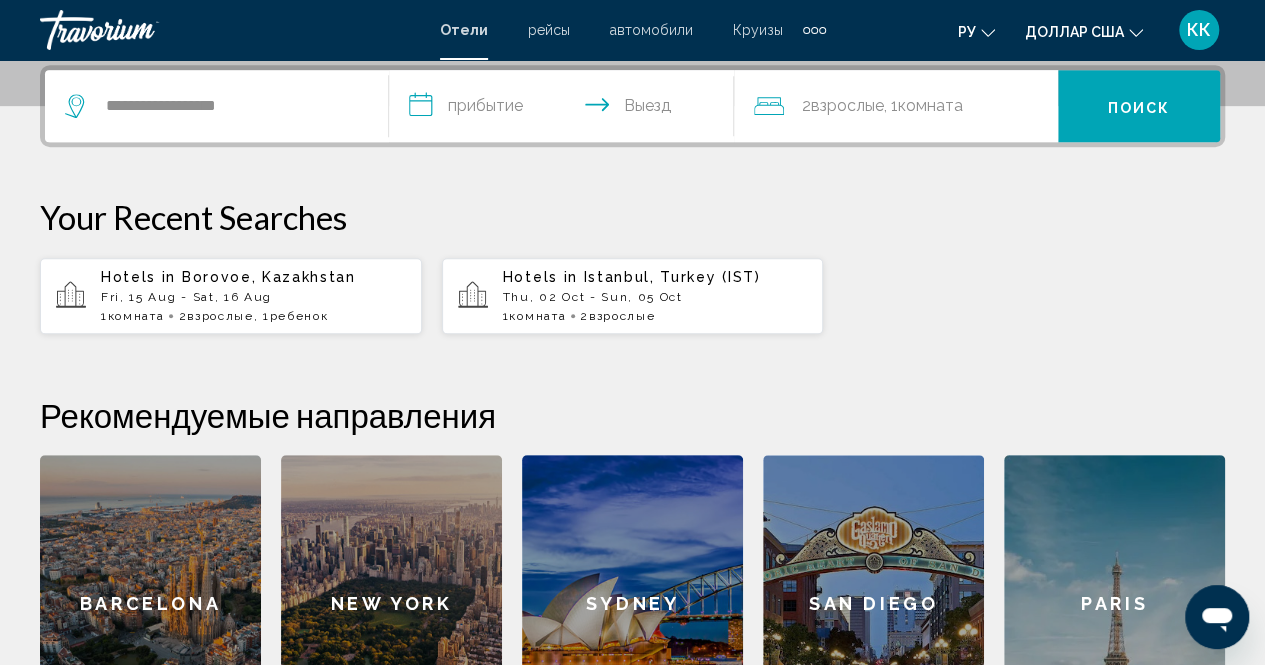 click on "**********" at bounding box center (565, 109) 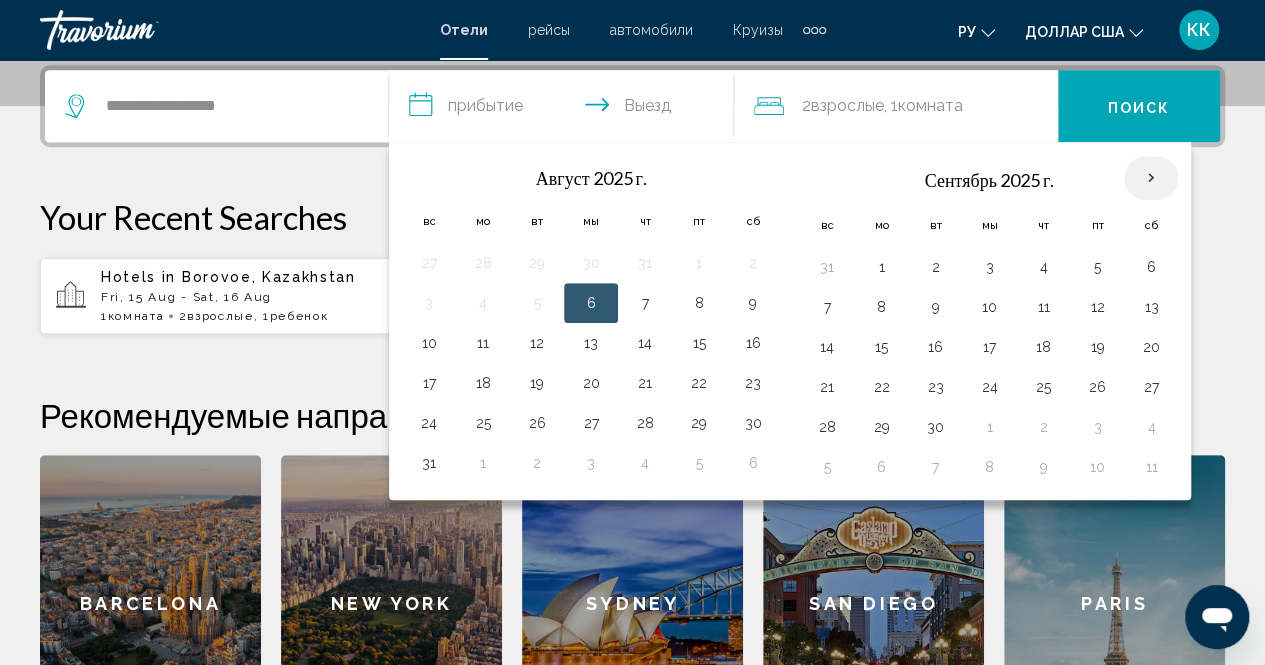 click at bounding box center (1151, 178) 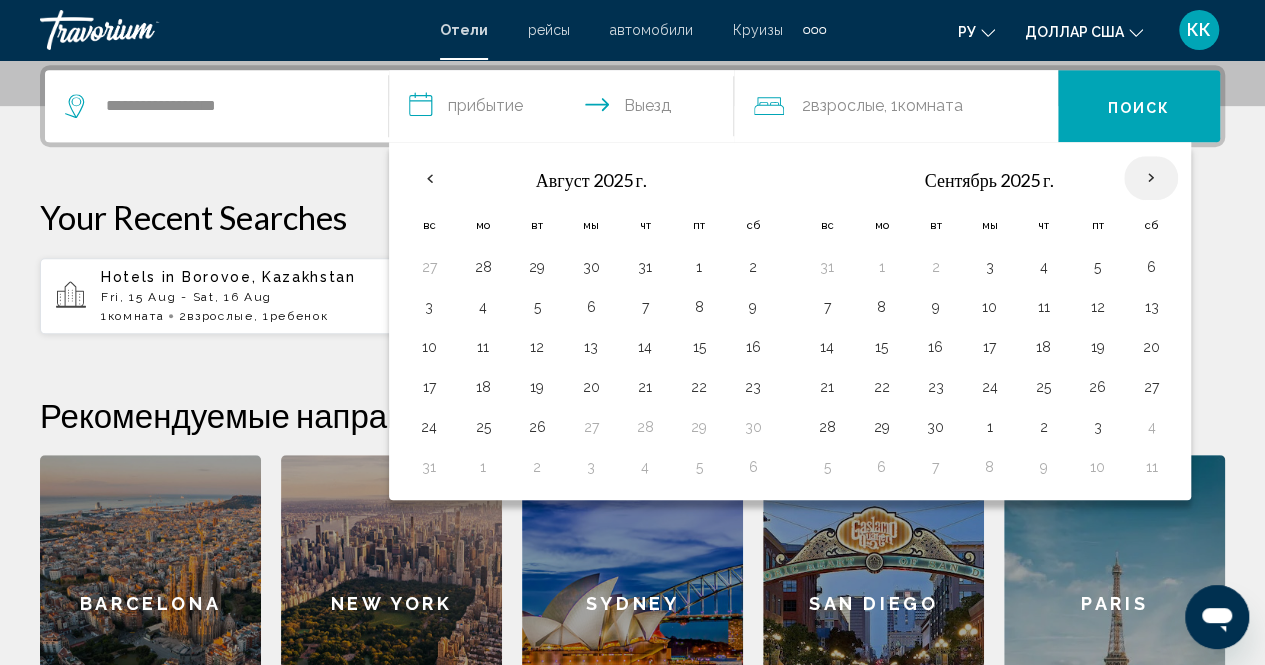 click at bounding box center [1151, 178] 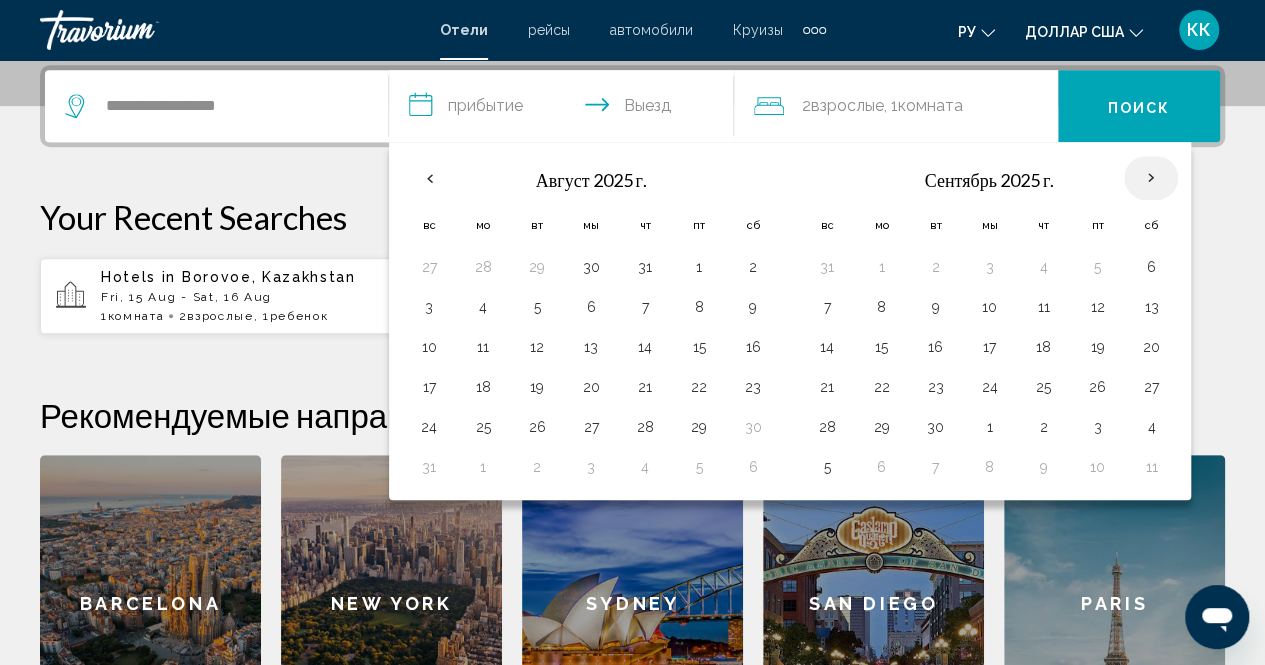click at bounding box center (1151, 178) 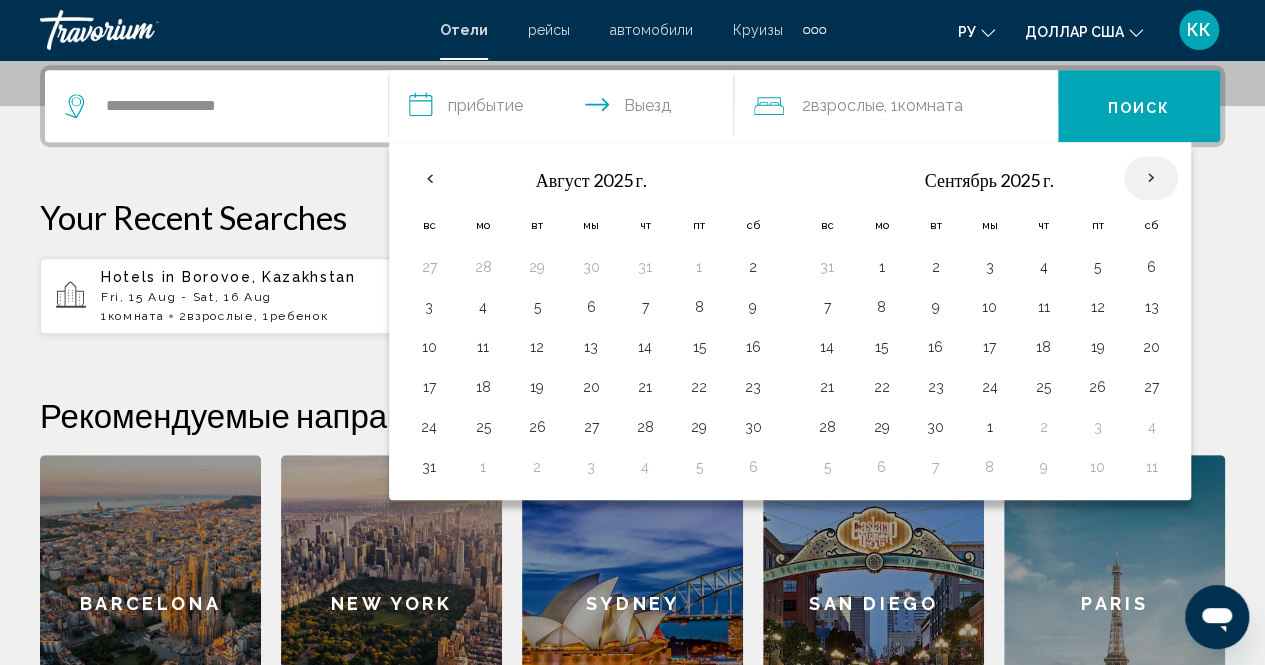 click at bounding box center (1151, 178) 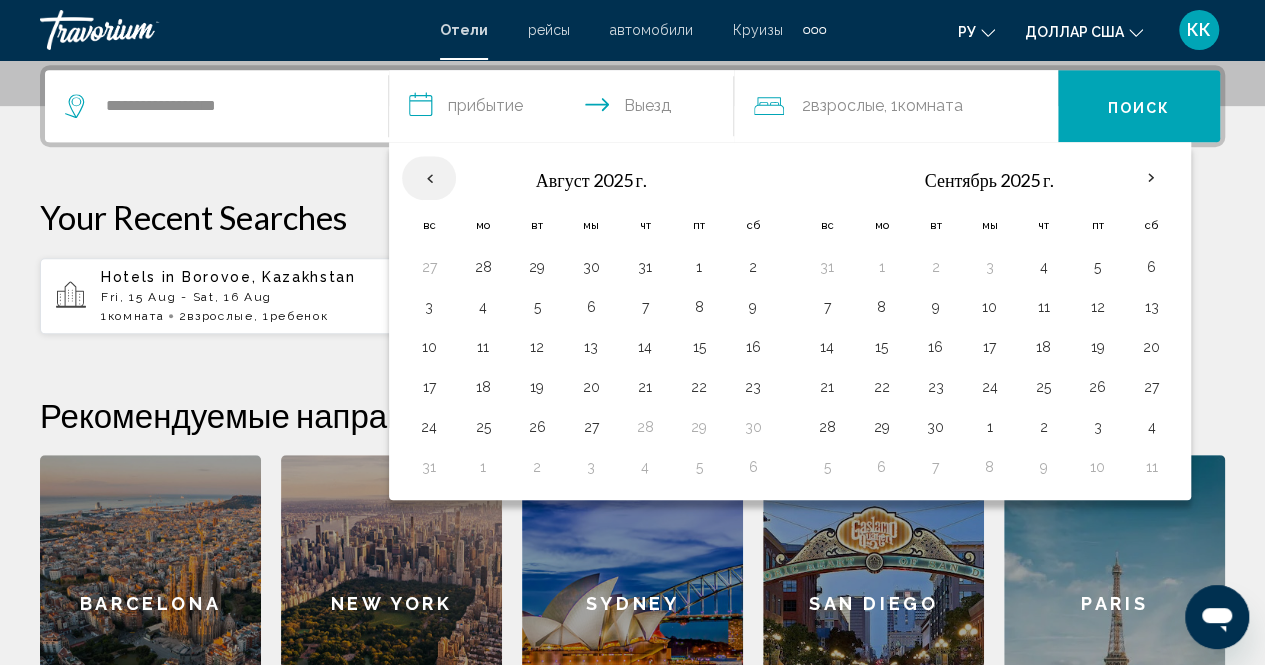 click at bounding box center [429, 178] 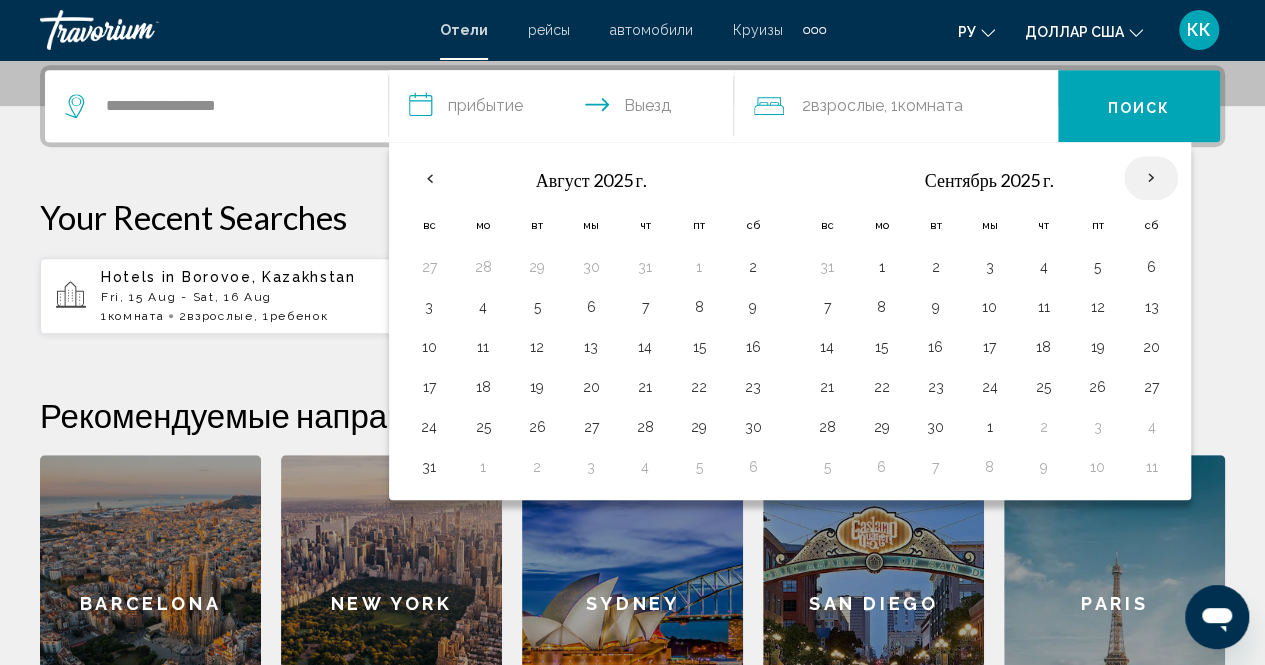 click at bounding box center (1151, 178) 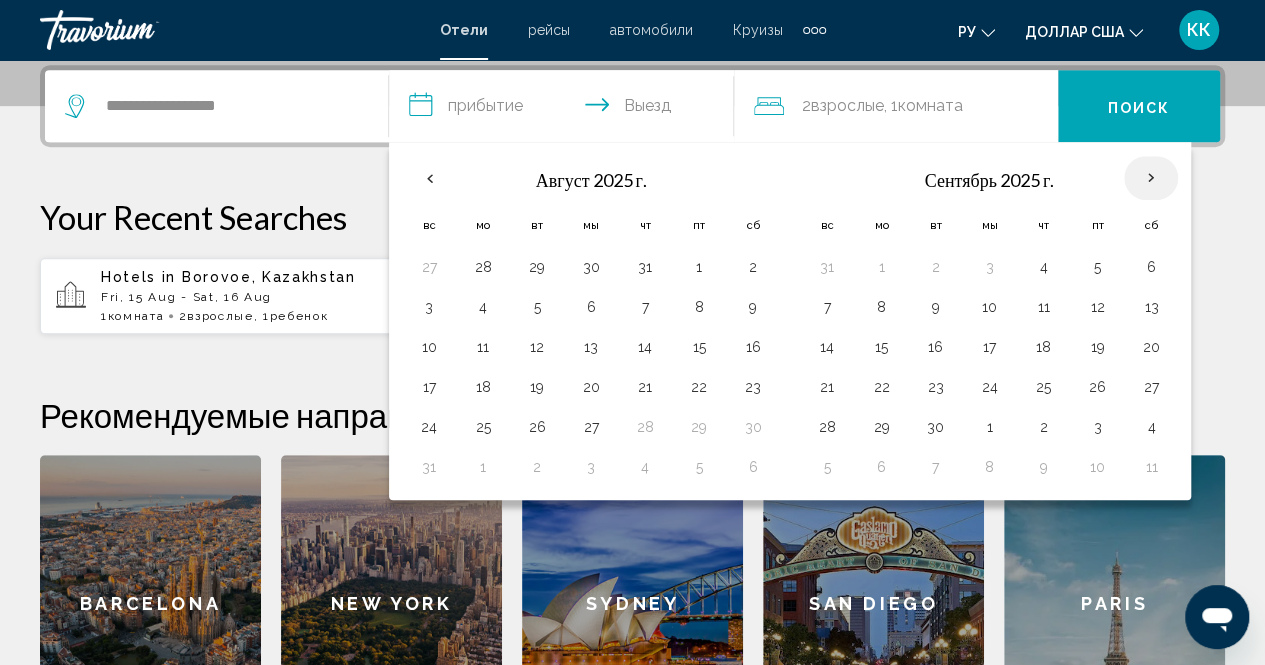 click at bounding box center [1151, 178] 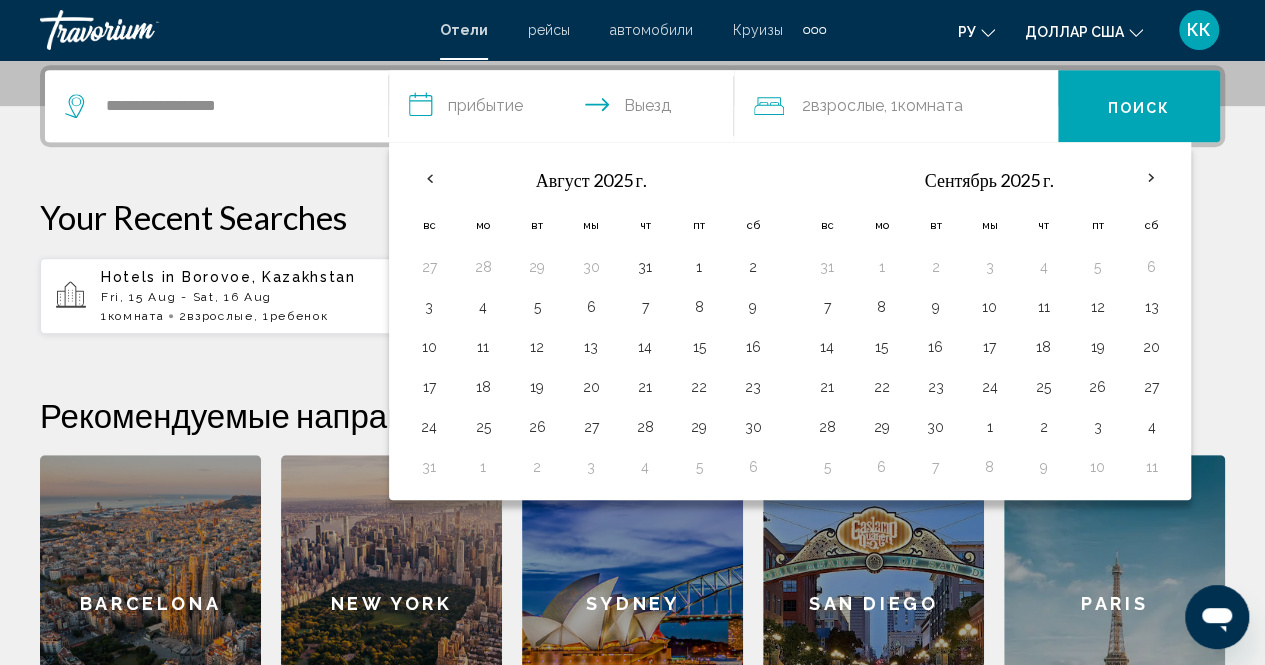 click on "**********" at bounding box center [632, 408] 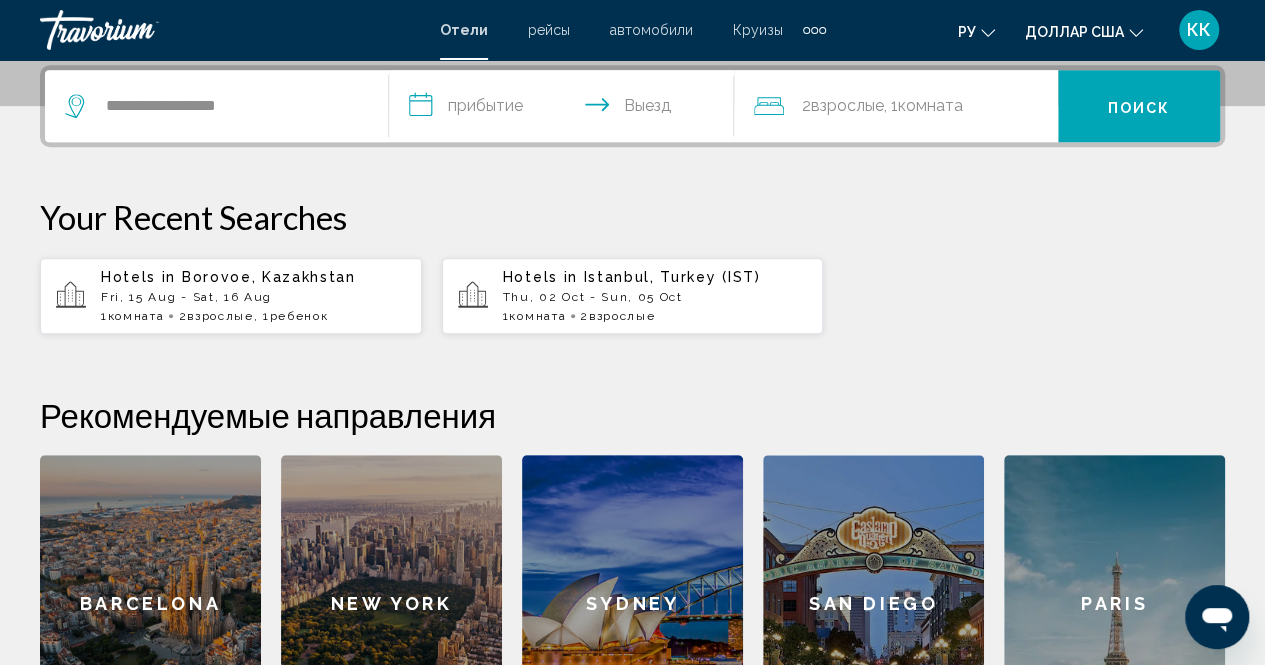 click on "**********" at bounding box center (565, 109) 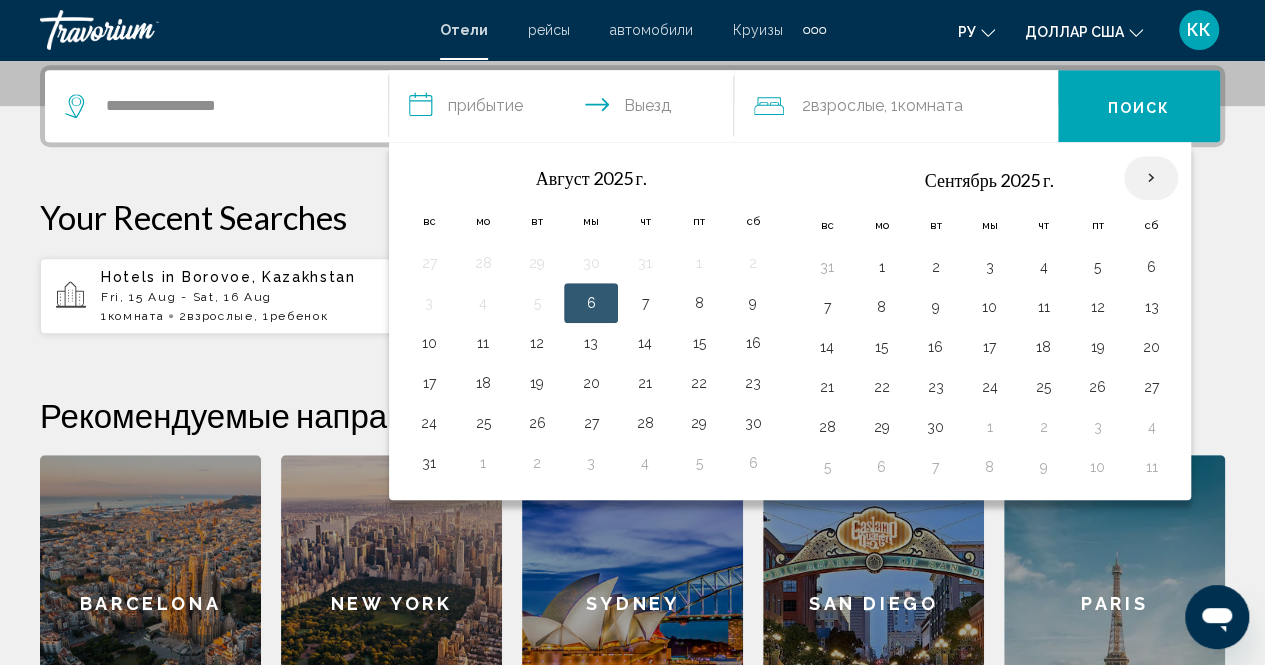 click at bounding box center (1151, 178) 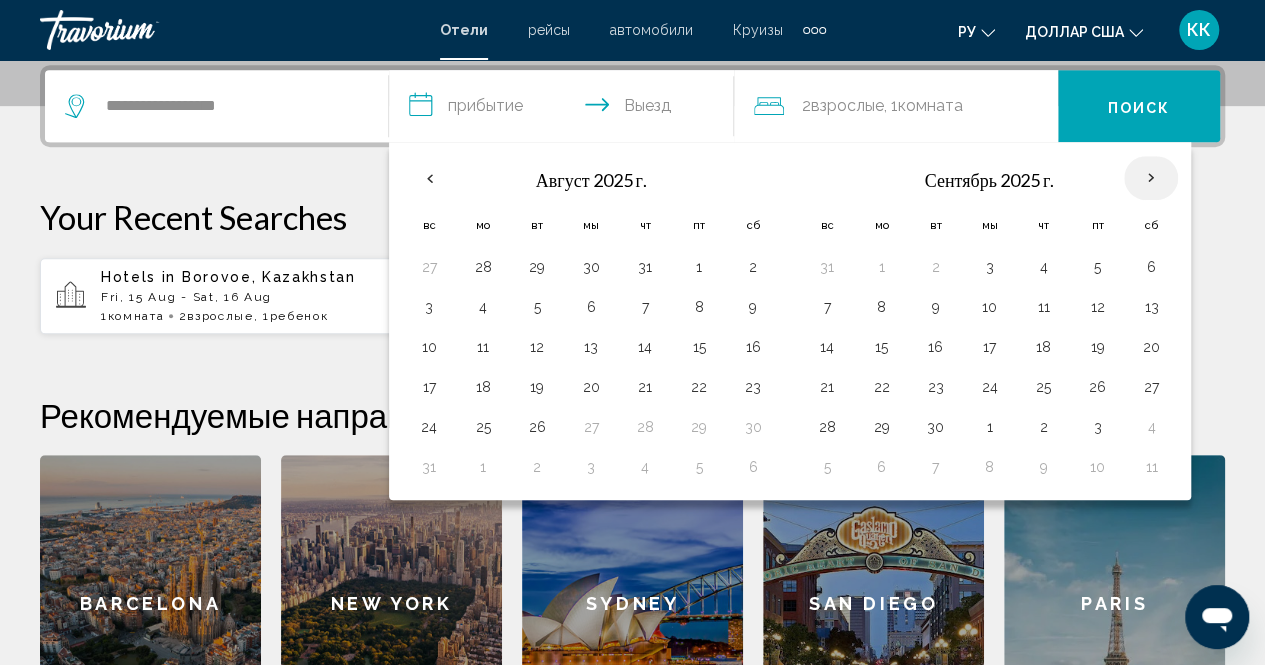 click at bounding box center [1151, 178] 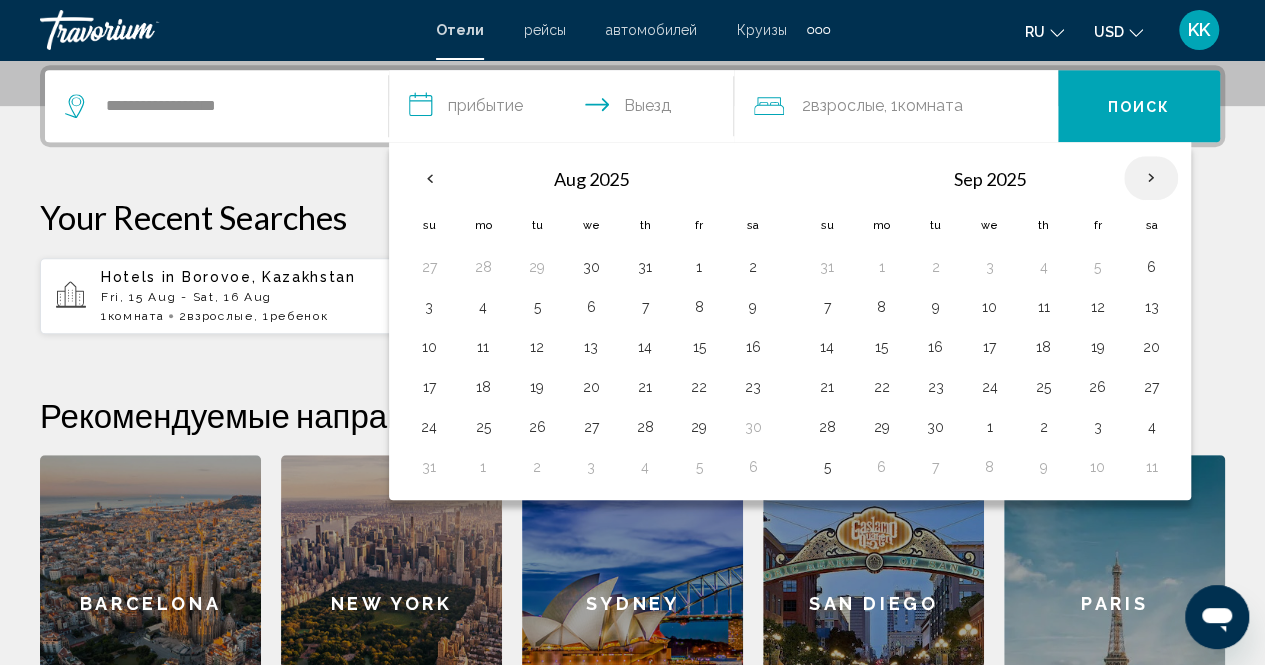 click at bounding box center [1151, 178] 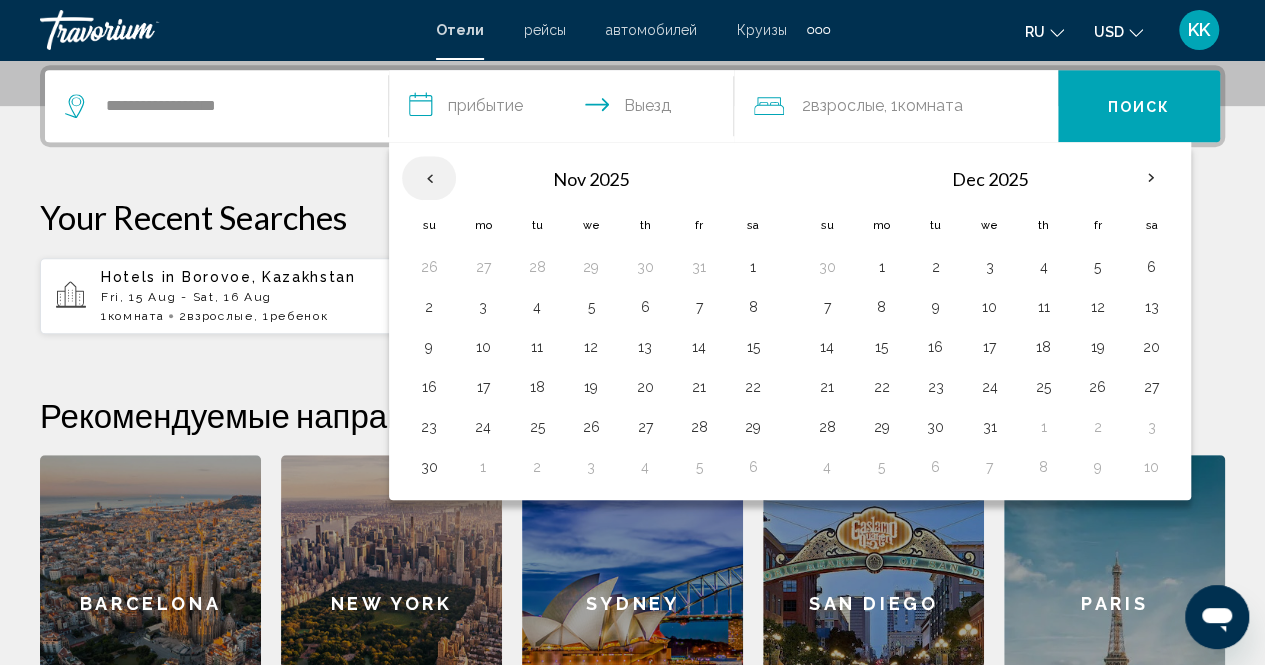click at bounding box center [429, 178] 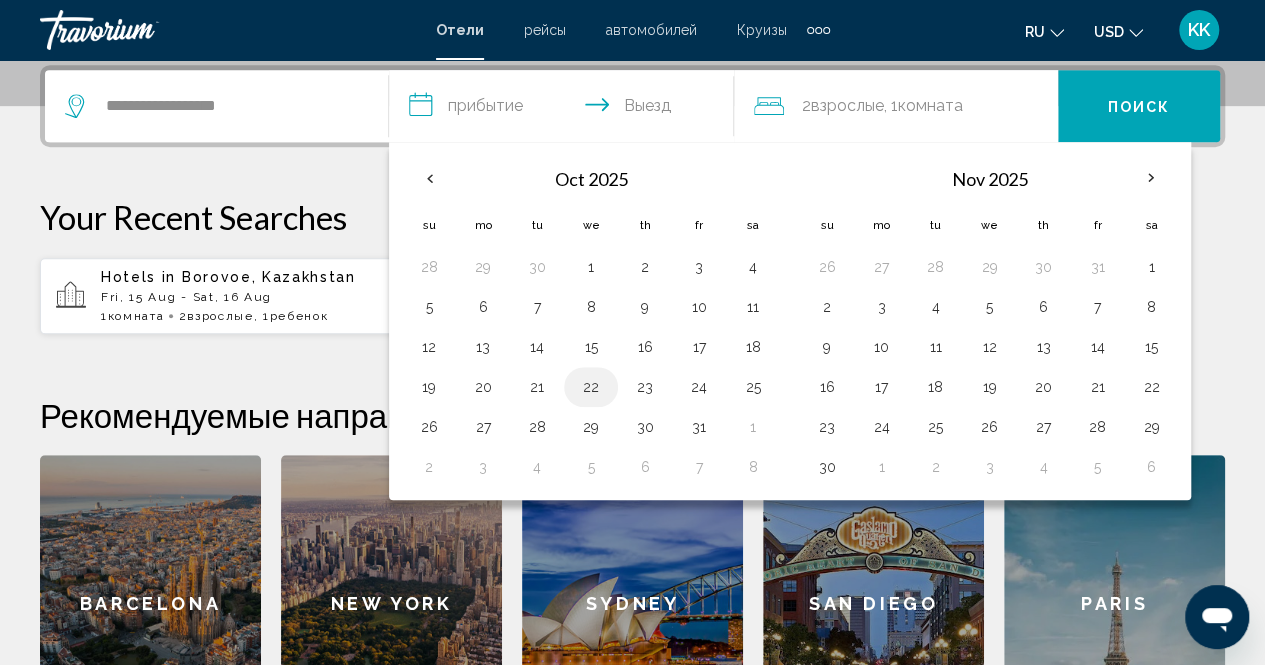 click on "22" at bounding box center (591, 387) 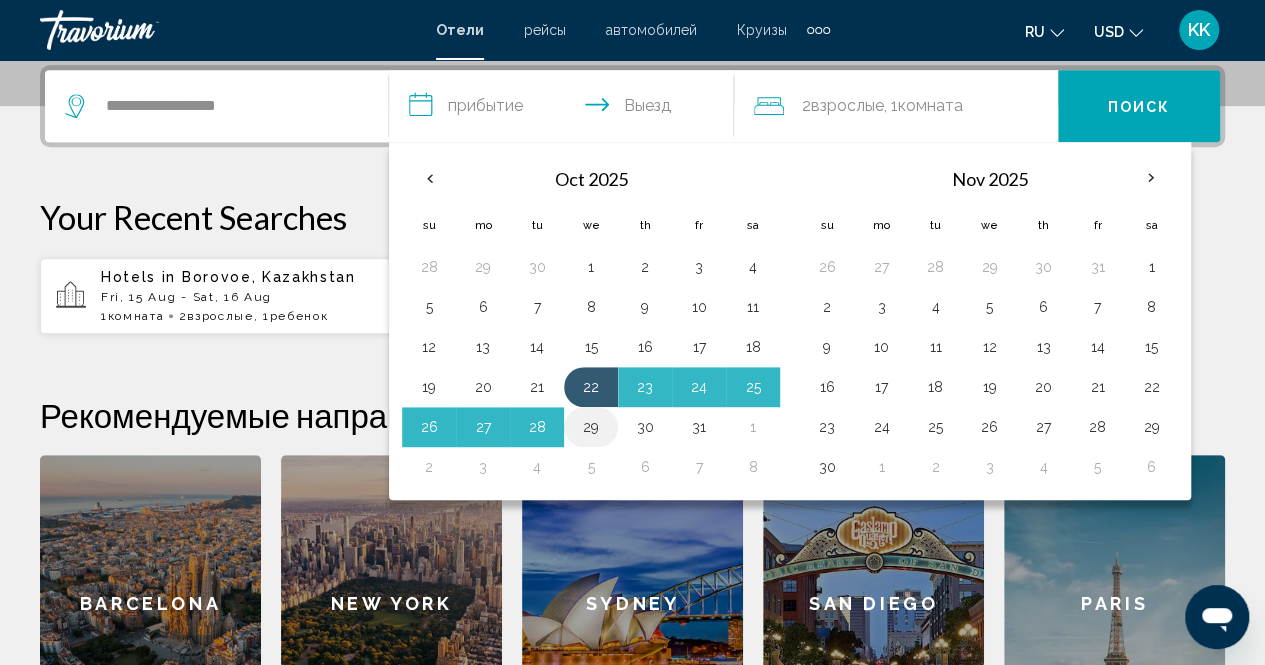 click on "29" at bounding box center (591, 427) 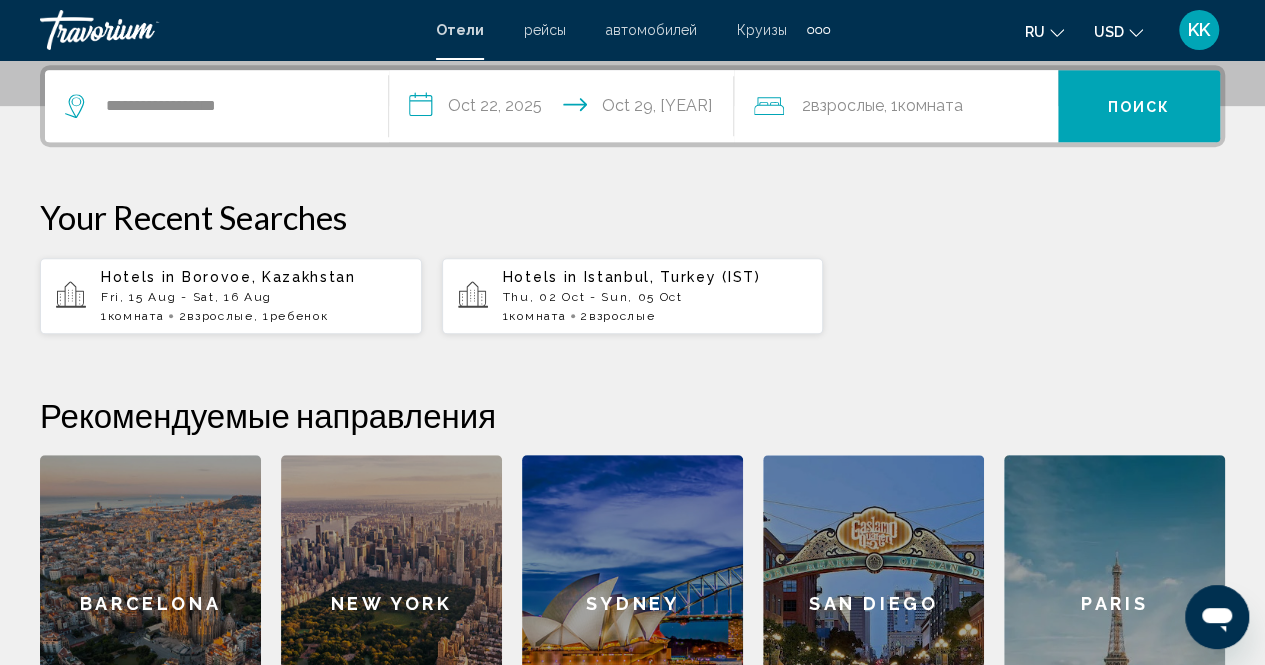 click on "Поиск" at bounding box center (1139, 106) 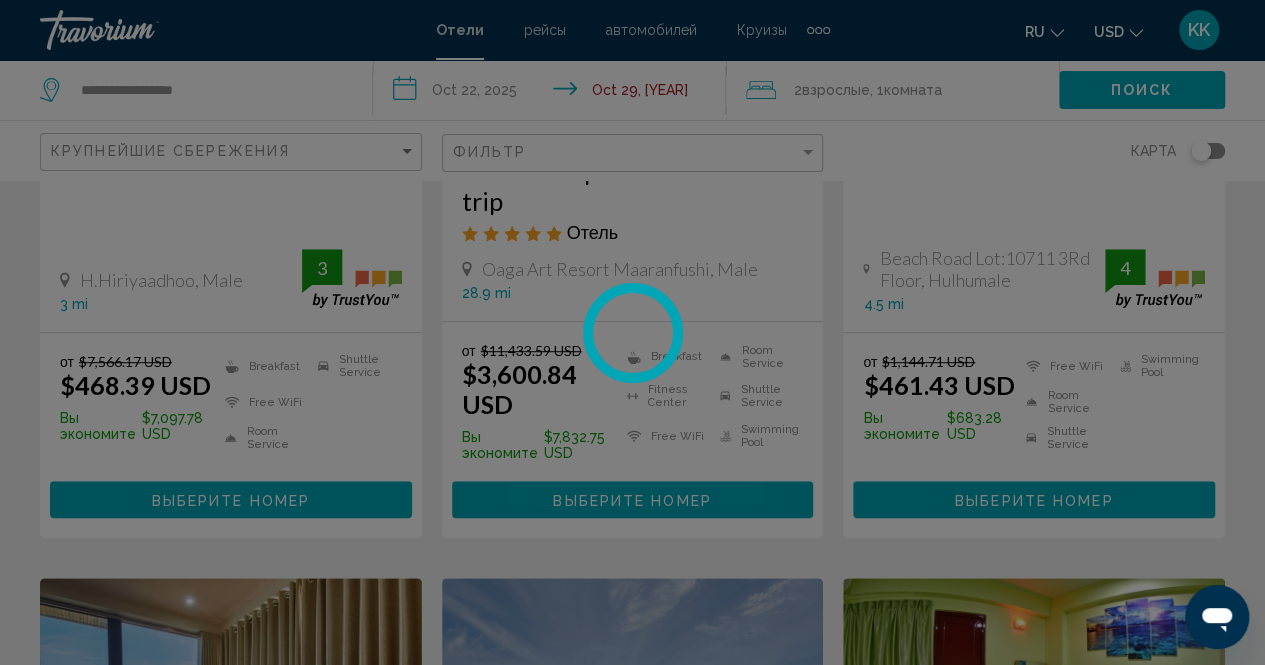 scroll, scrollTop: 0, scrollLeft: 0, axis: both 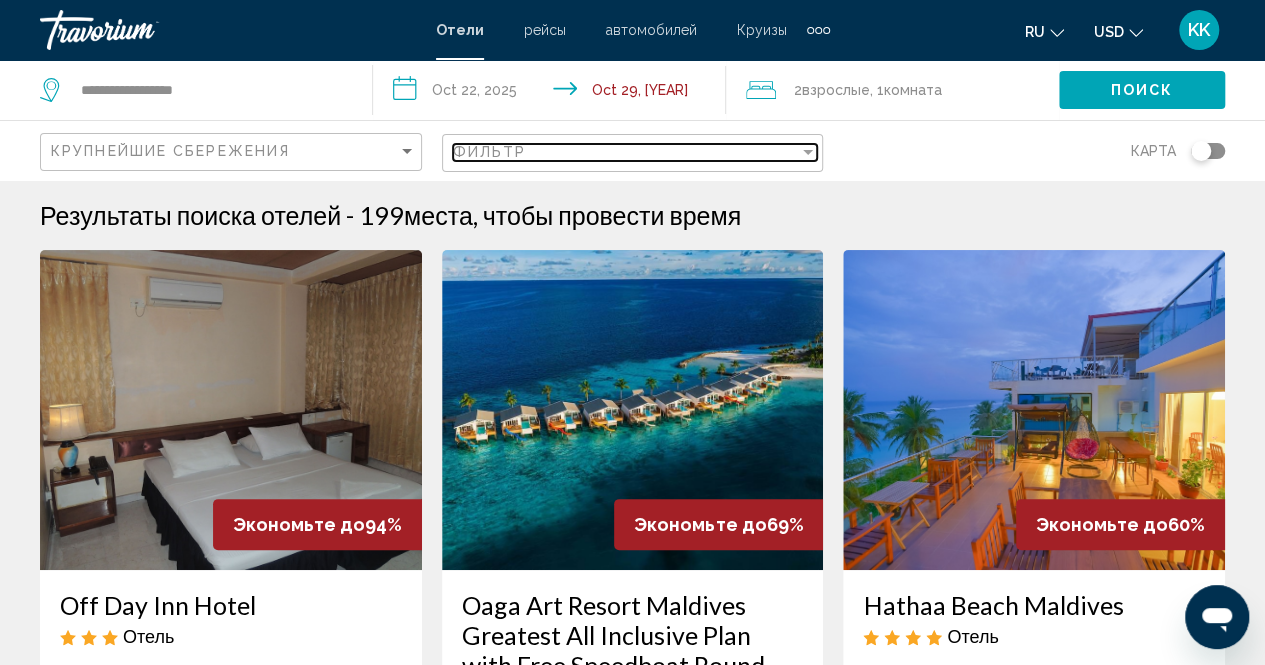 click on "Фильтр" at bounding box center (626, 152) 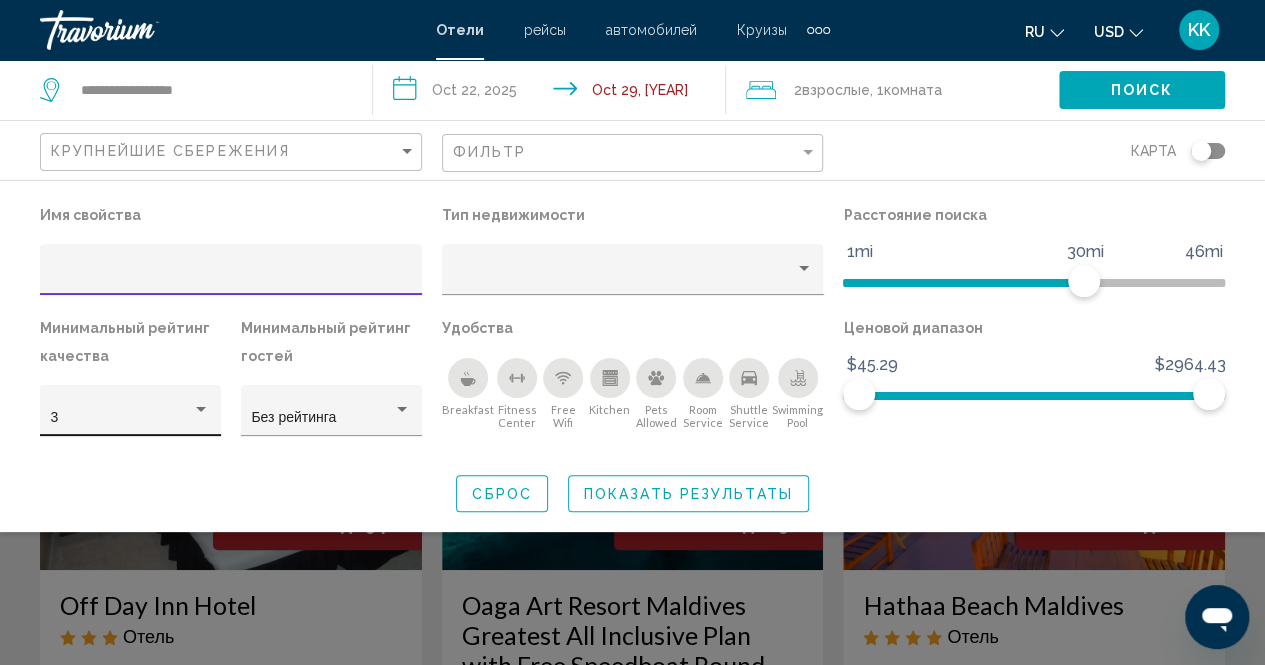click on "3" at bounding box center [122, 418] 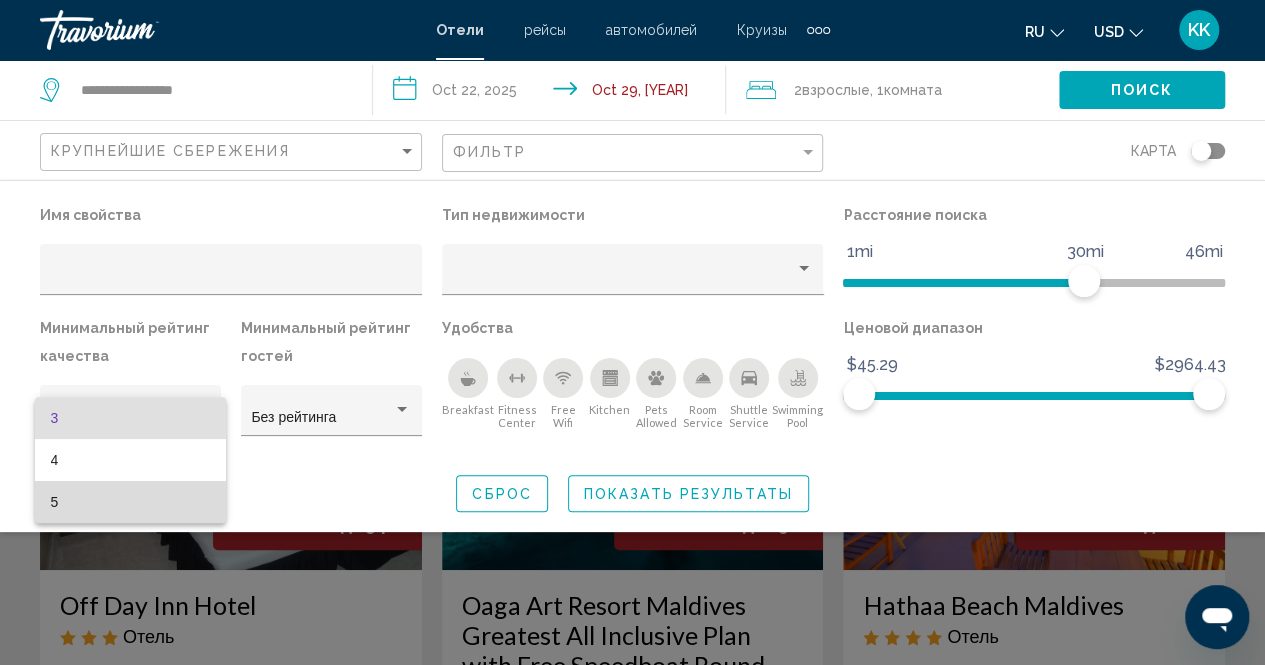 click on "5" at bounding box center (131, 502) 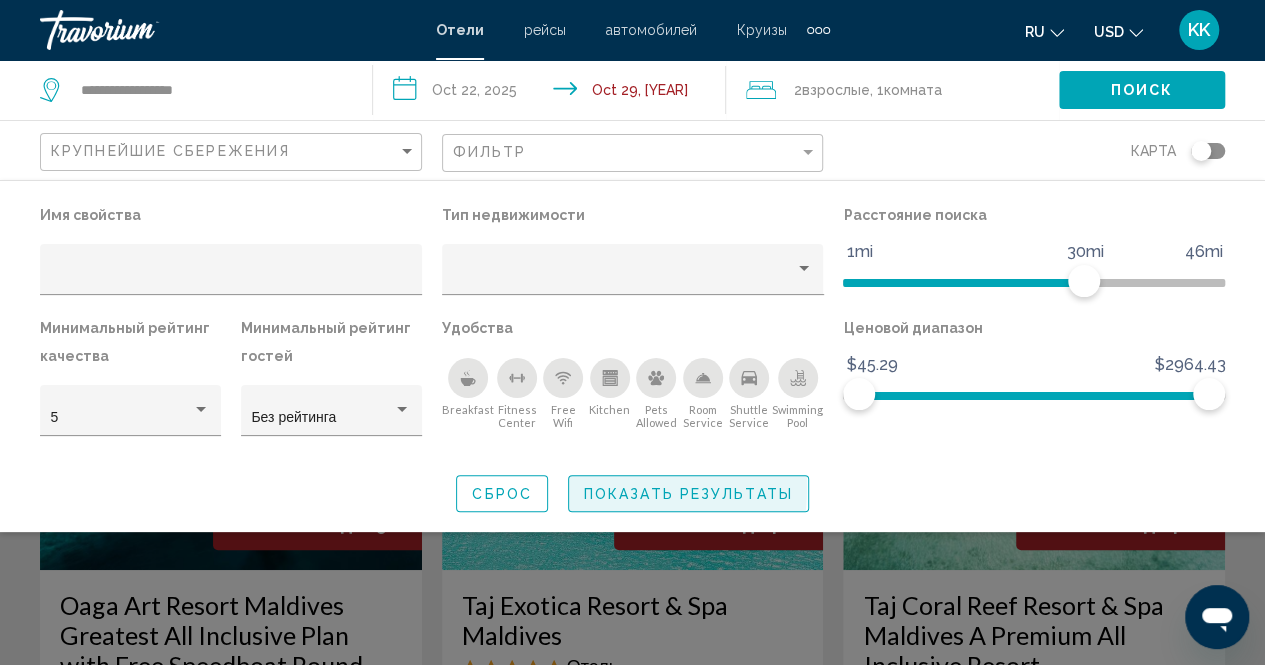 click on "Показать результаты" 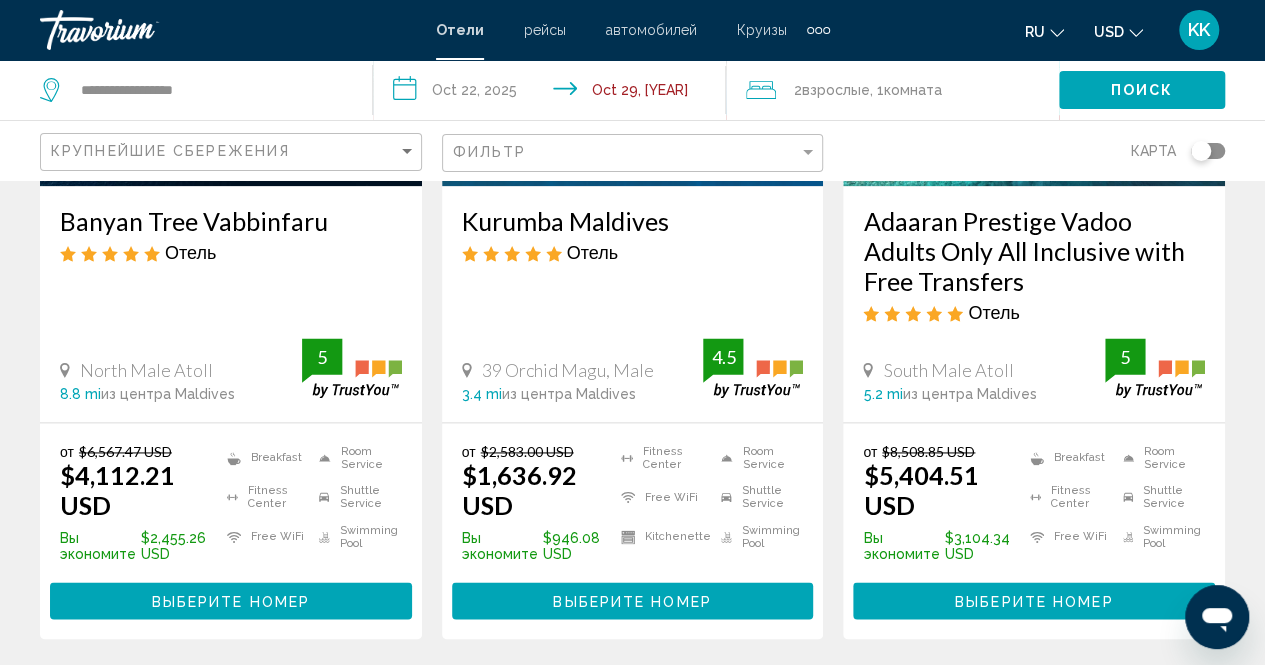scroll, scrollTop: 1206, scrollLeft: 0, axis: vertical 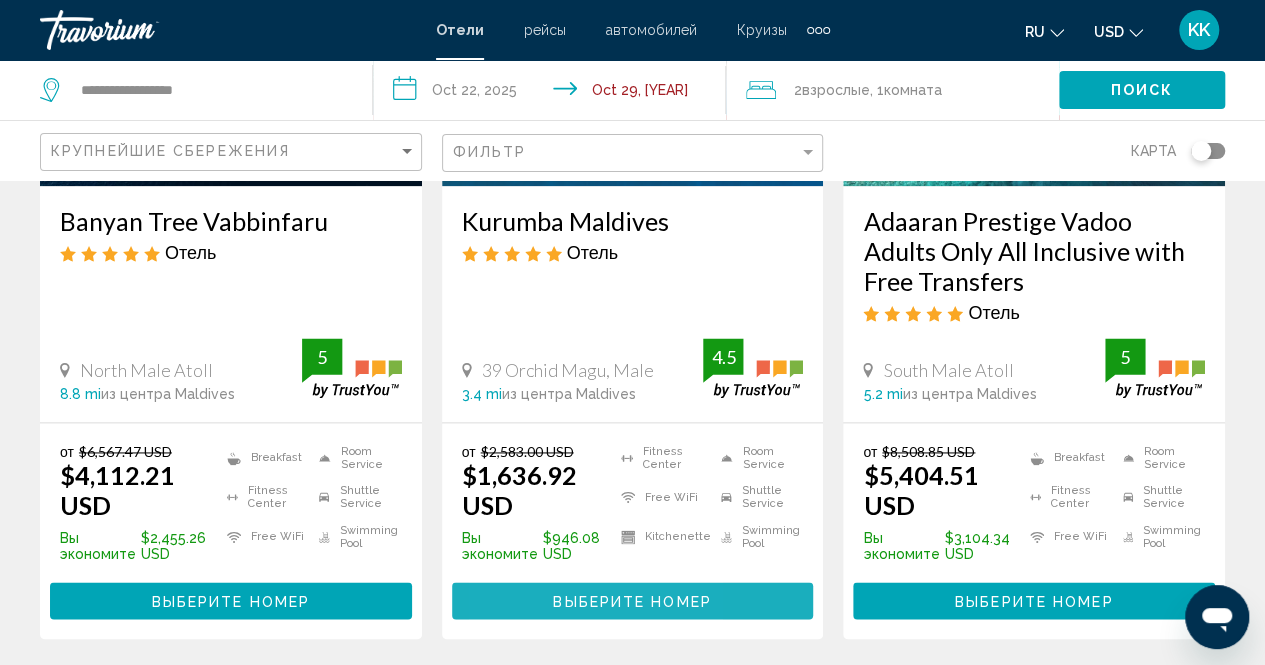 click on "Выберите номер" at bounding box center [633, 600] 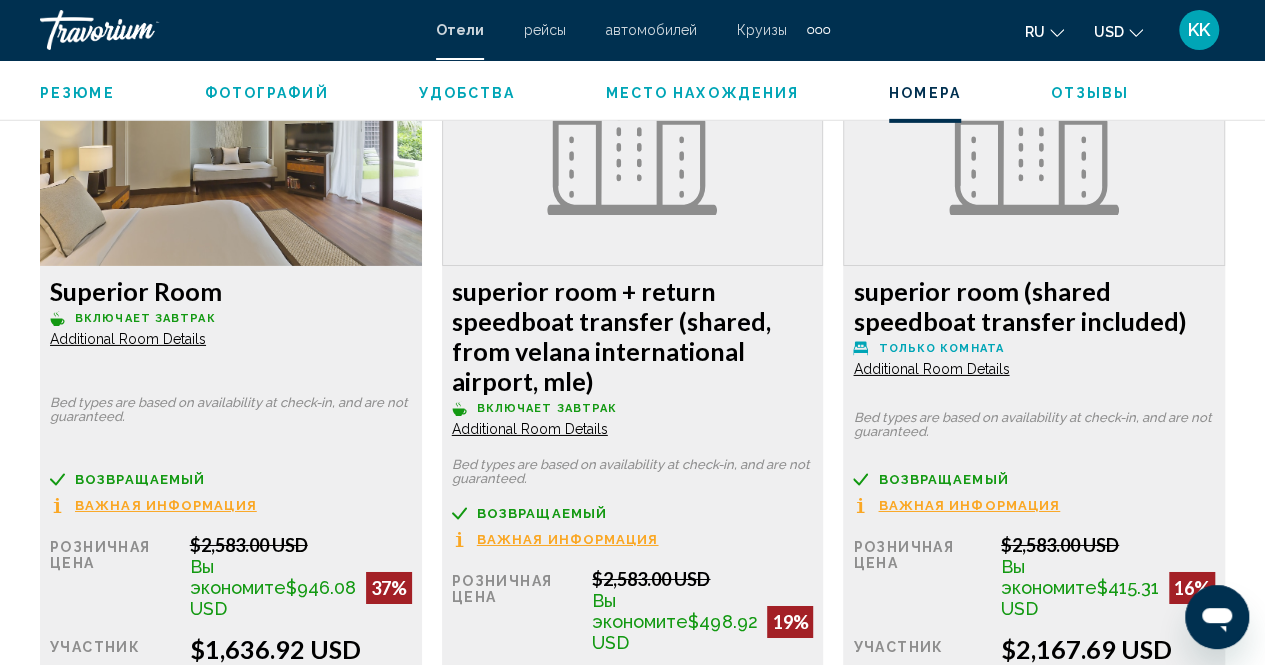 scroll, scrollTop: 3166, scrollLeft: 0, axis: vertical 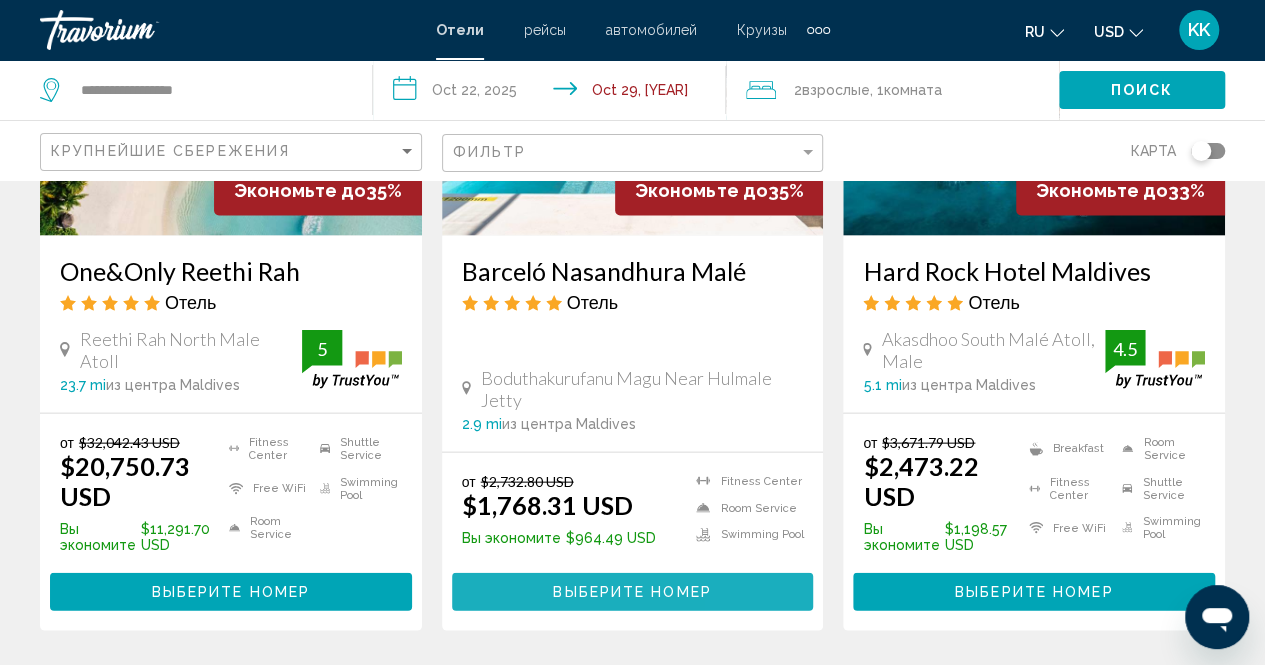 click on "Выберите номер" at bounding box center [633, 591] 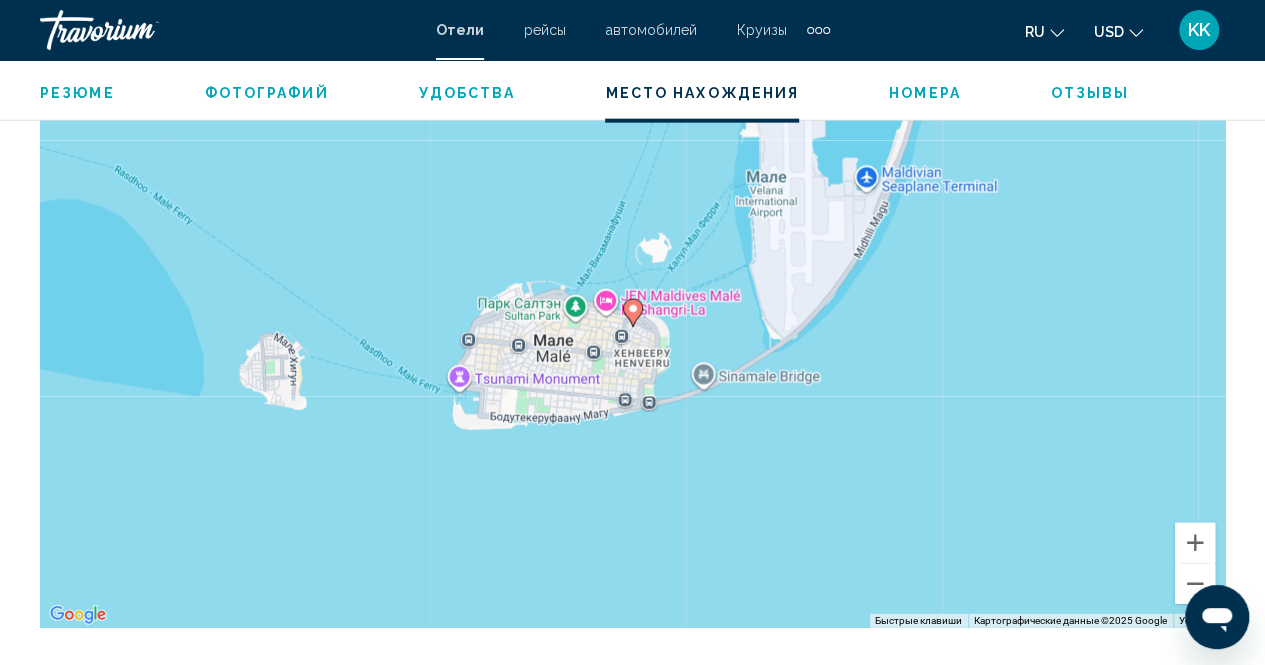 scroll, scrollTop: 2334, scrollLeft: 0, axis: vertical 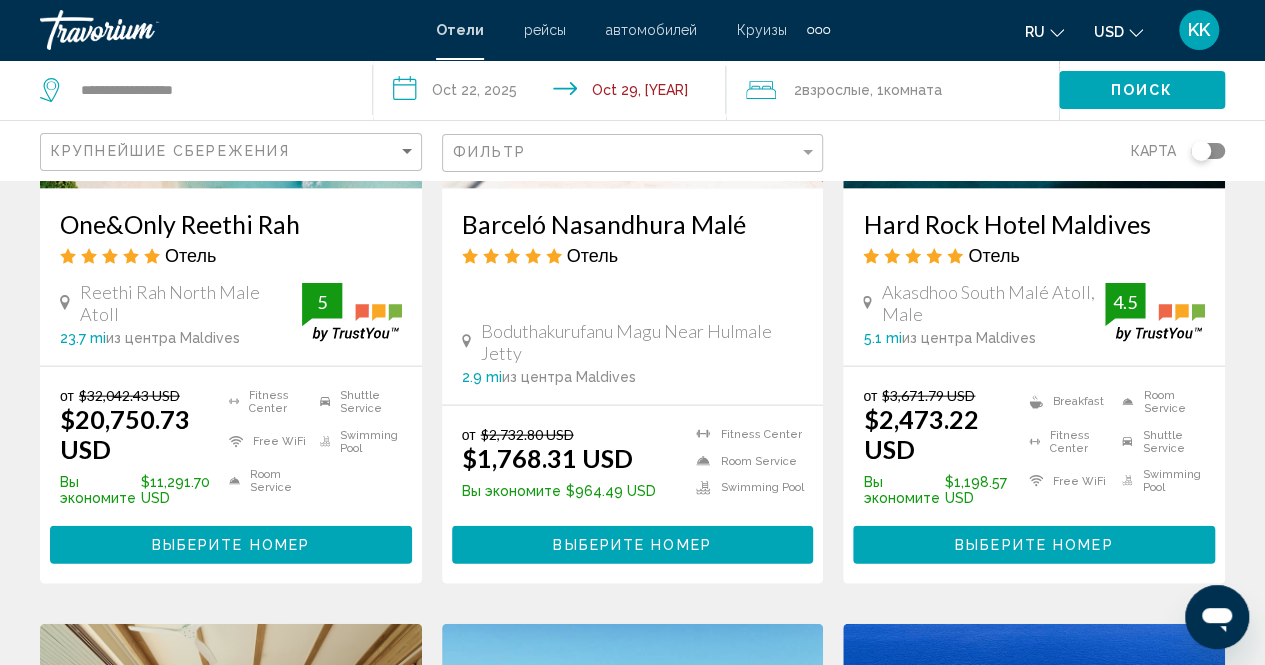 click on "Выберите номер" at bounding box center [1034, 544] 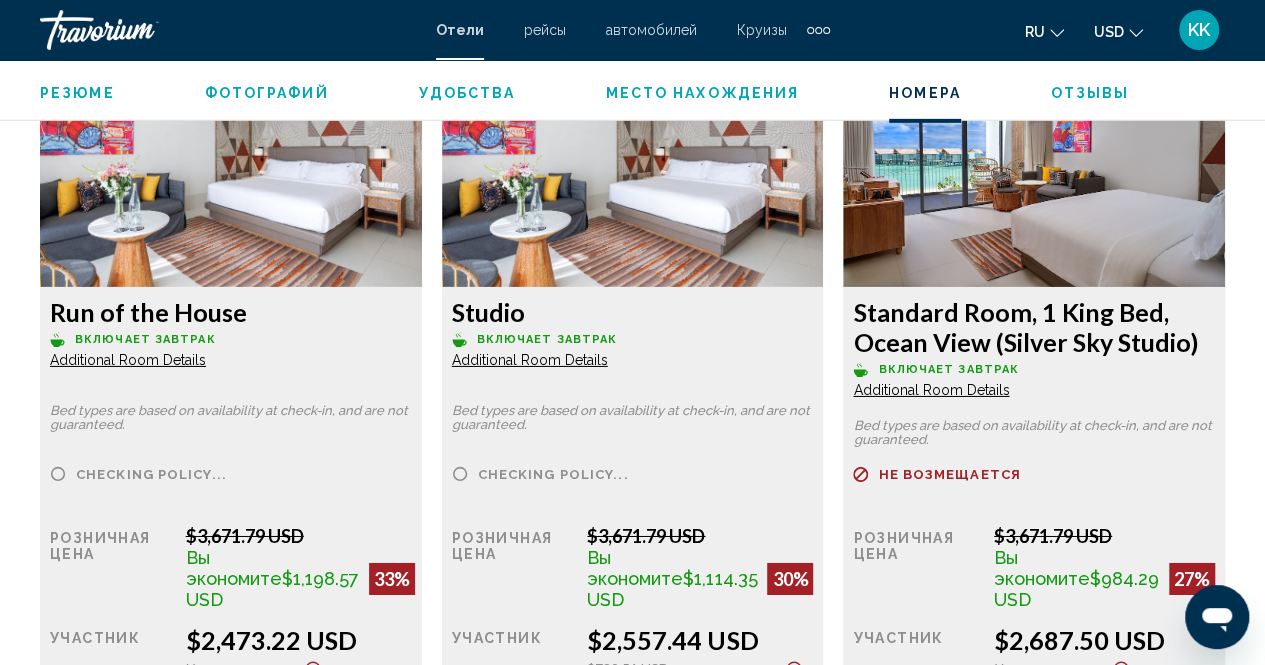 scroll, scrollTop: 3150, scrollLeft: 0, axis: vertical 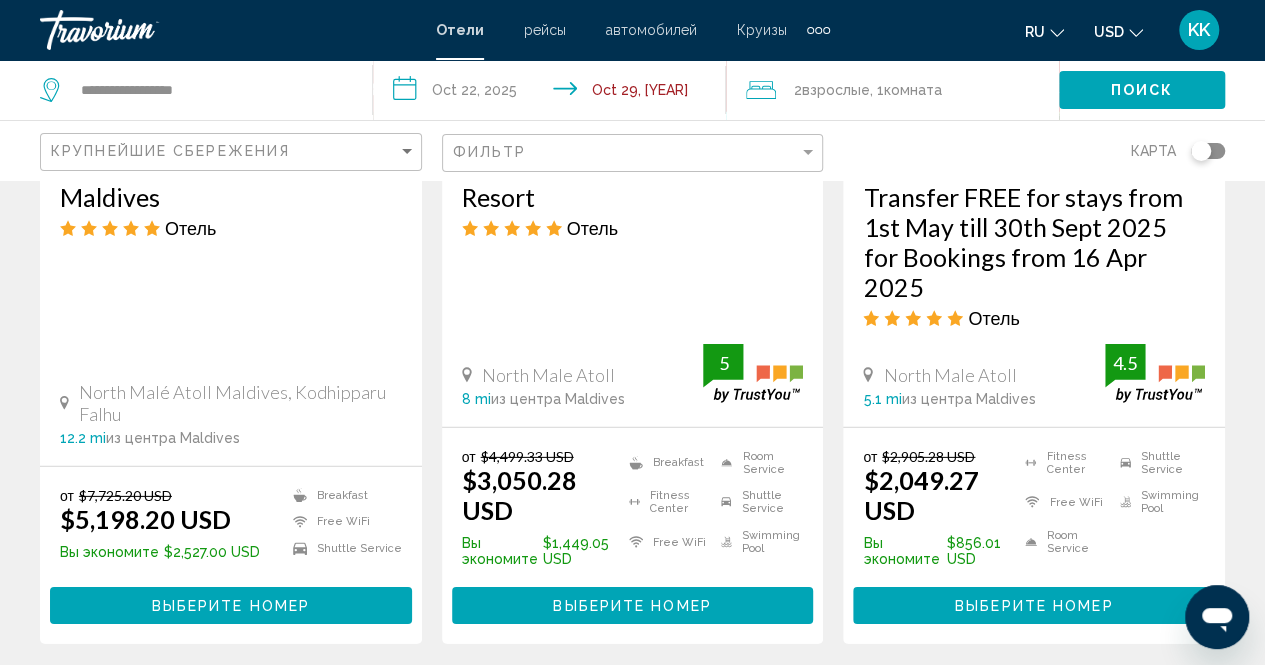 click on "Выберите номер" at bounding box center (1034, 606) 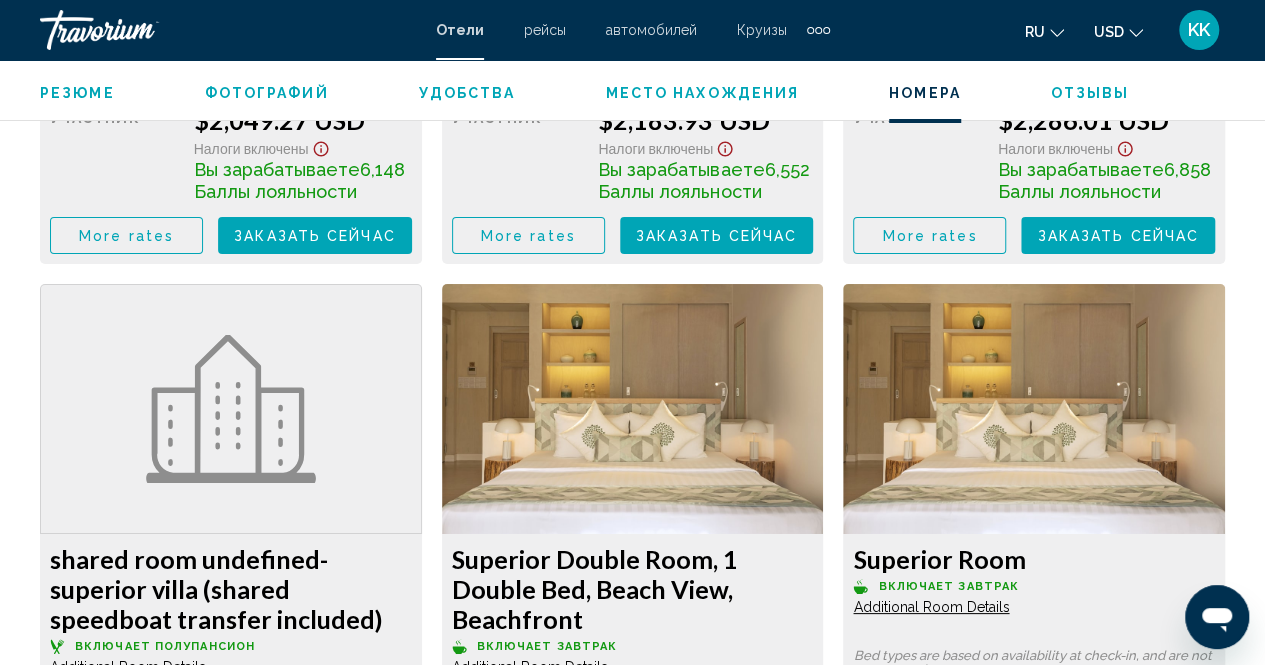 scroll, scrollTop: 3796, scrollLeft: 0, axis: vertical 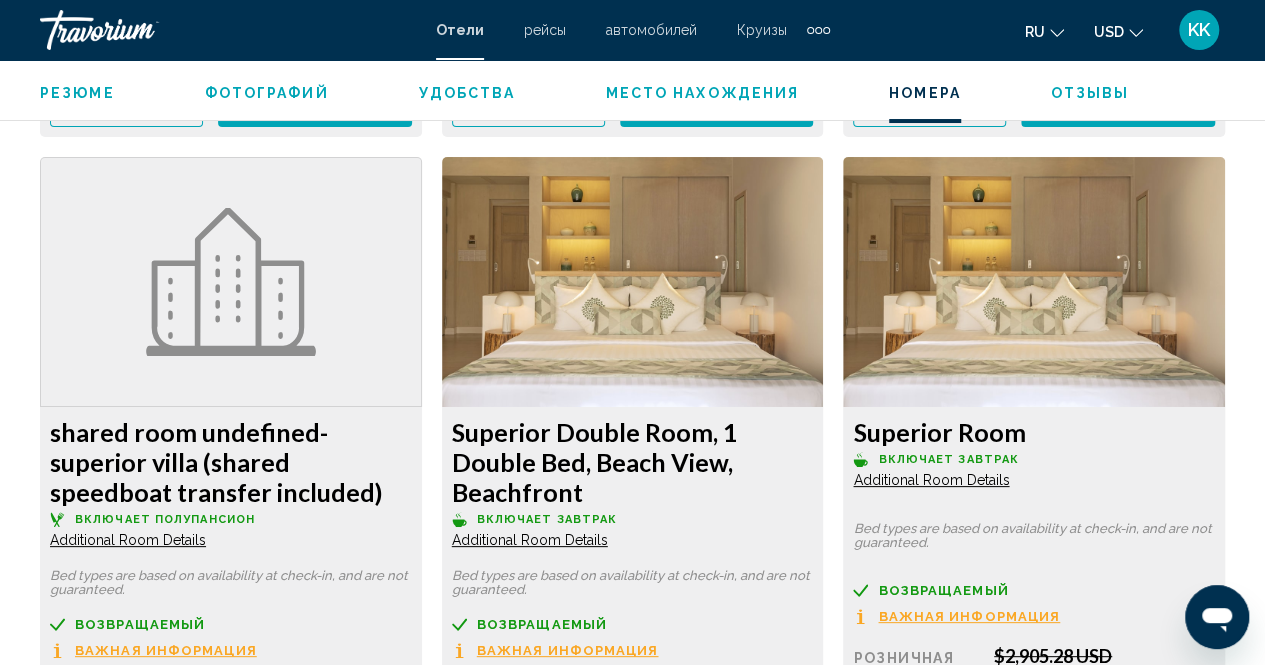 drag, startPoint x: 0, startPoint y: 667, endPoint x: 4, endPoint y: 712, distance: 45.17743 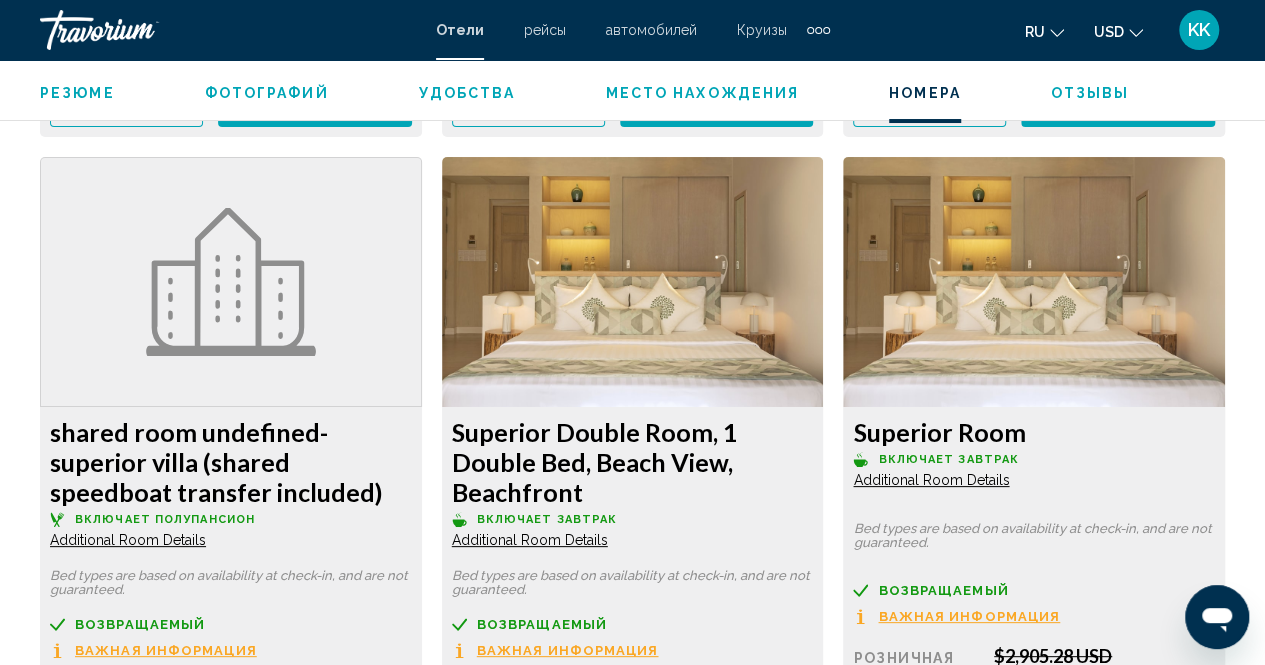 drag, startPoint x: 4, startPoint y: 712, endPoint x: 17, endPoint y: 194, distance: 518.1631 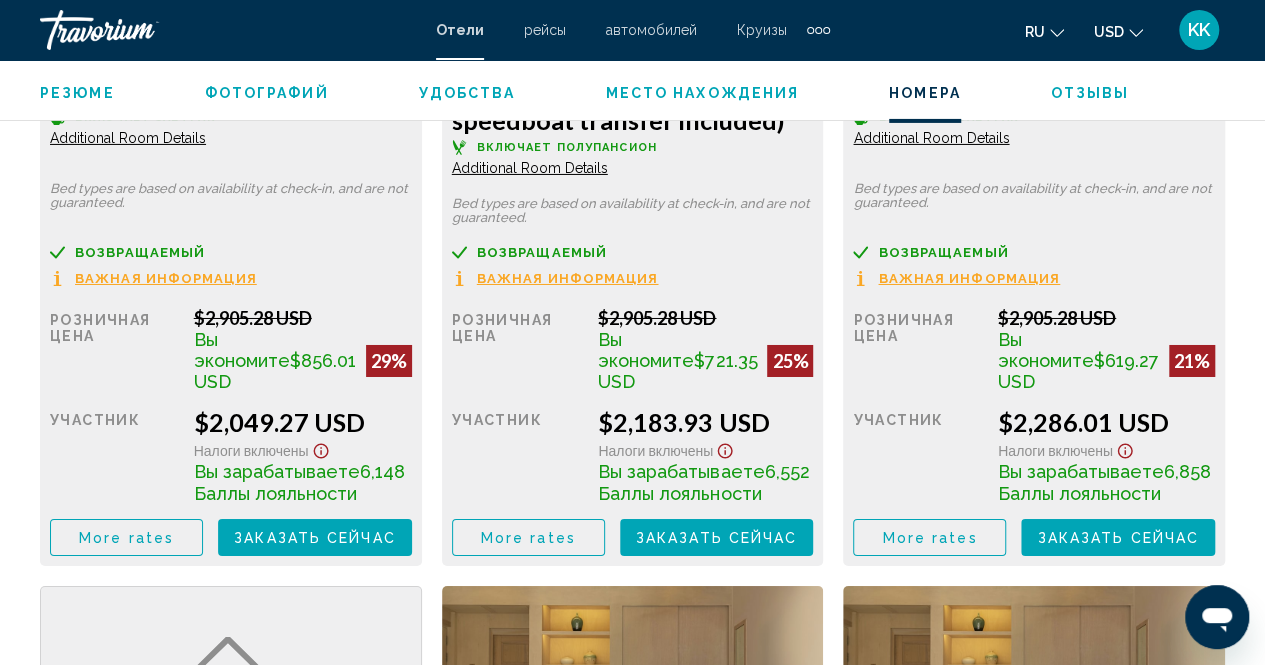 scroll, scrollTop: 3371, scrollLeft: 0, axis: vertical 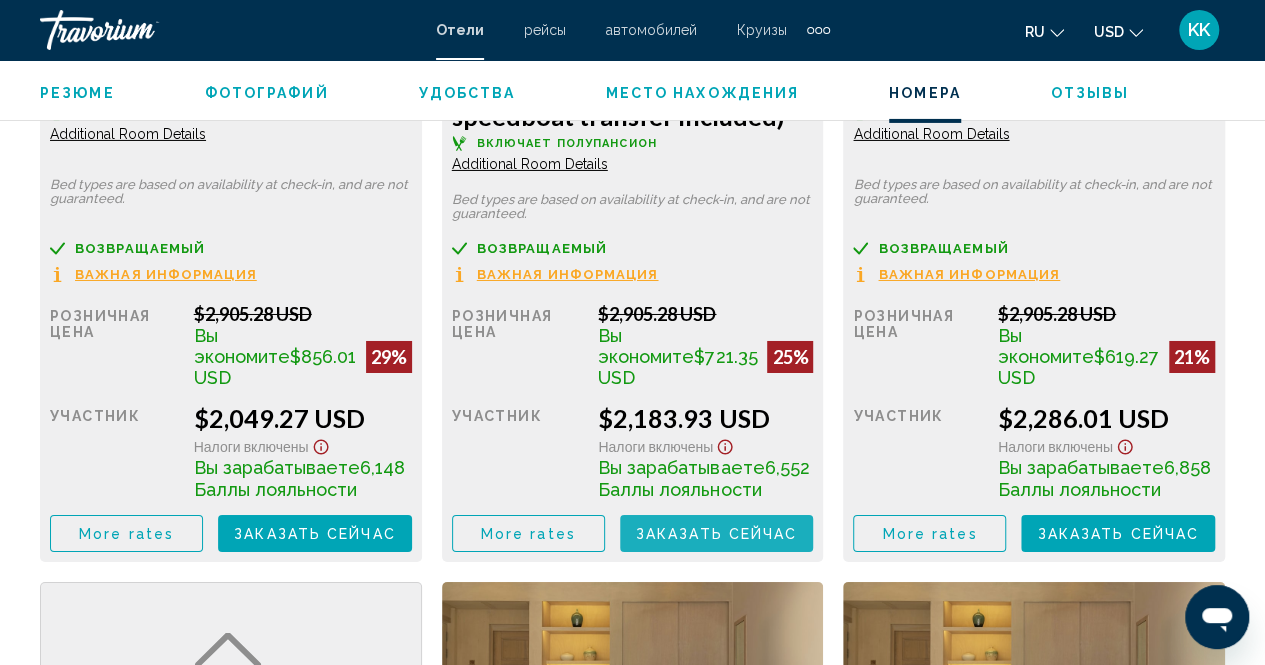 click on "Заказать сейчас" at bounding box center (717, 534) 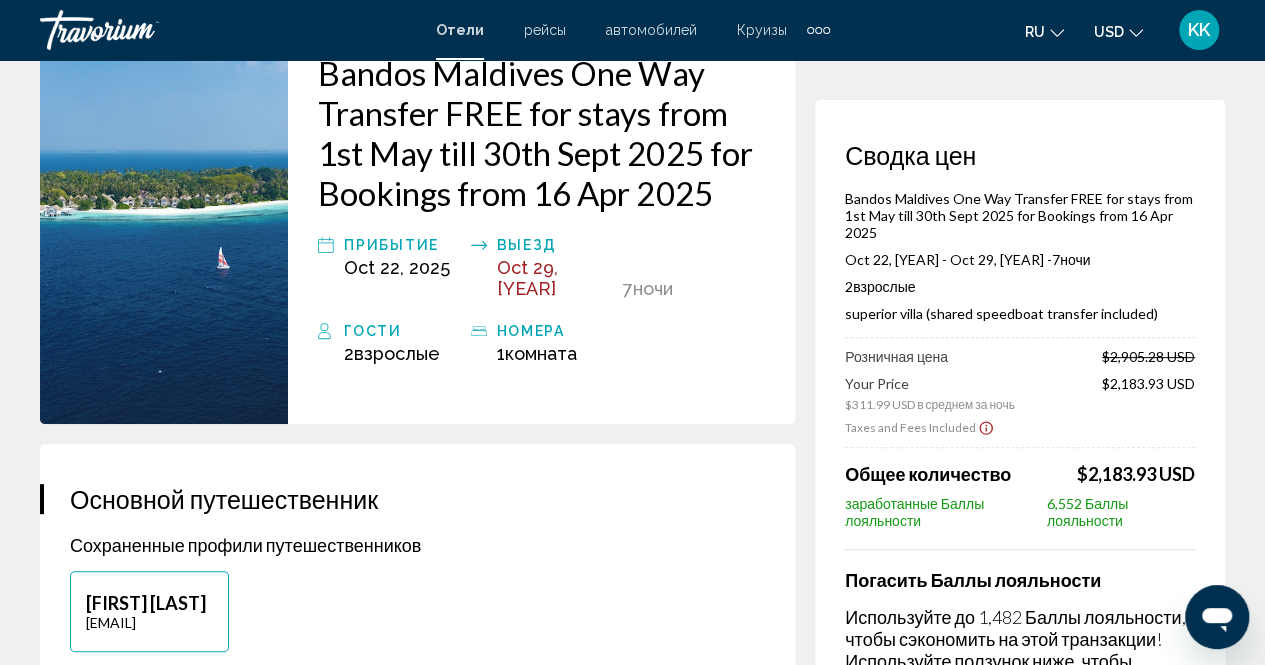 scroll, scrollTop: 0, scrollLeft: 0, axis: both 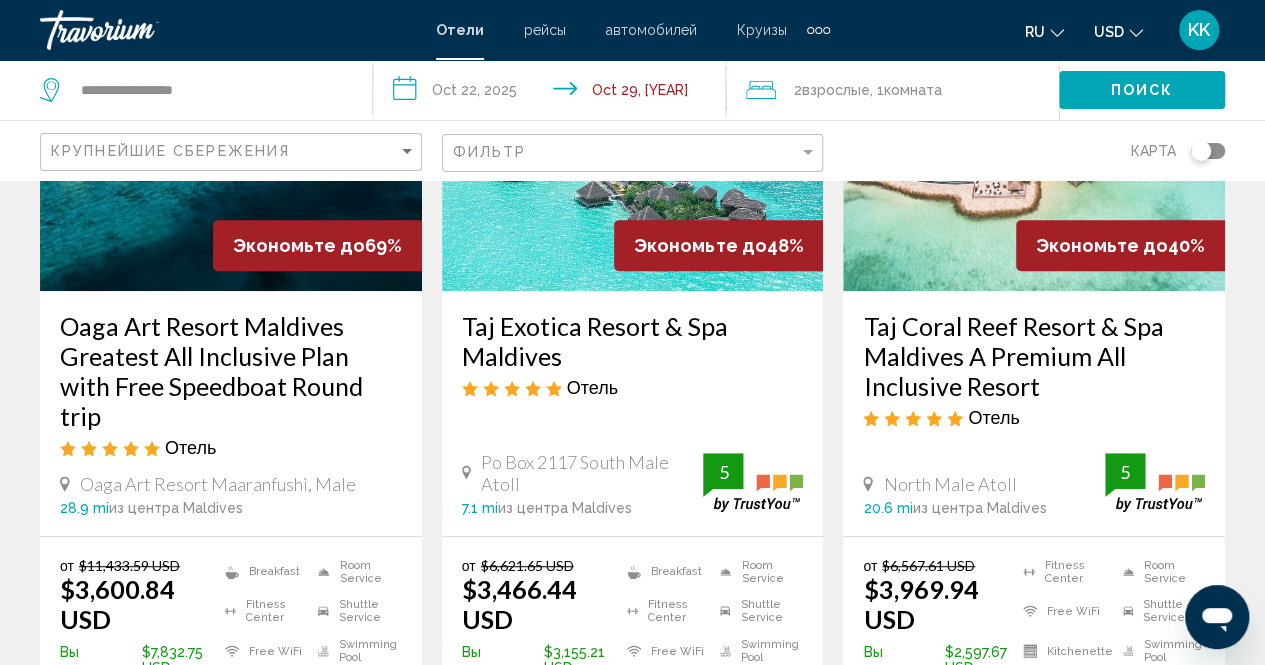 click on "Взрослые" 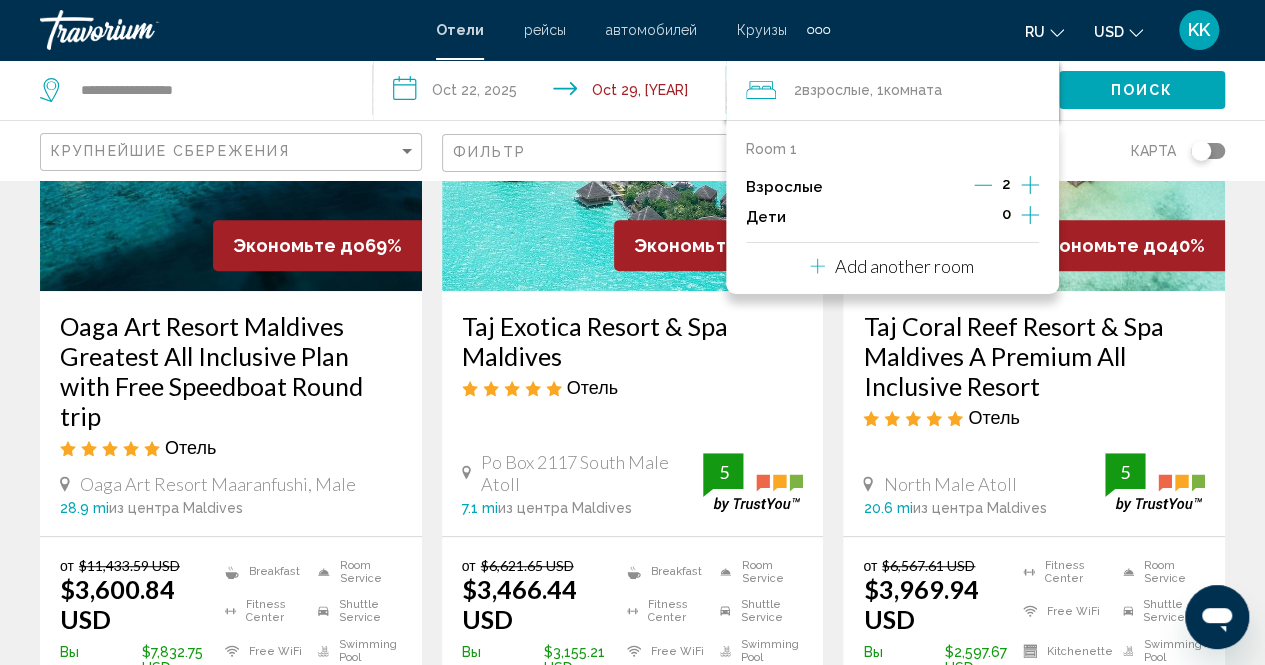 click 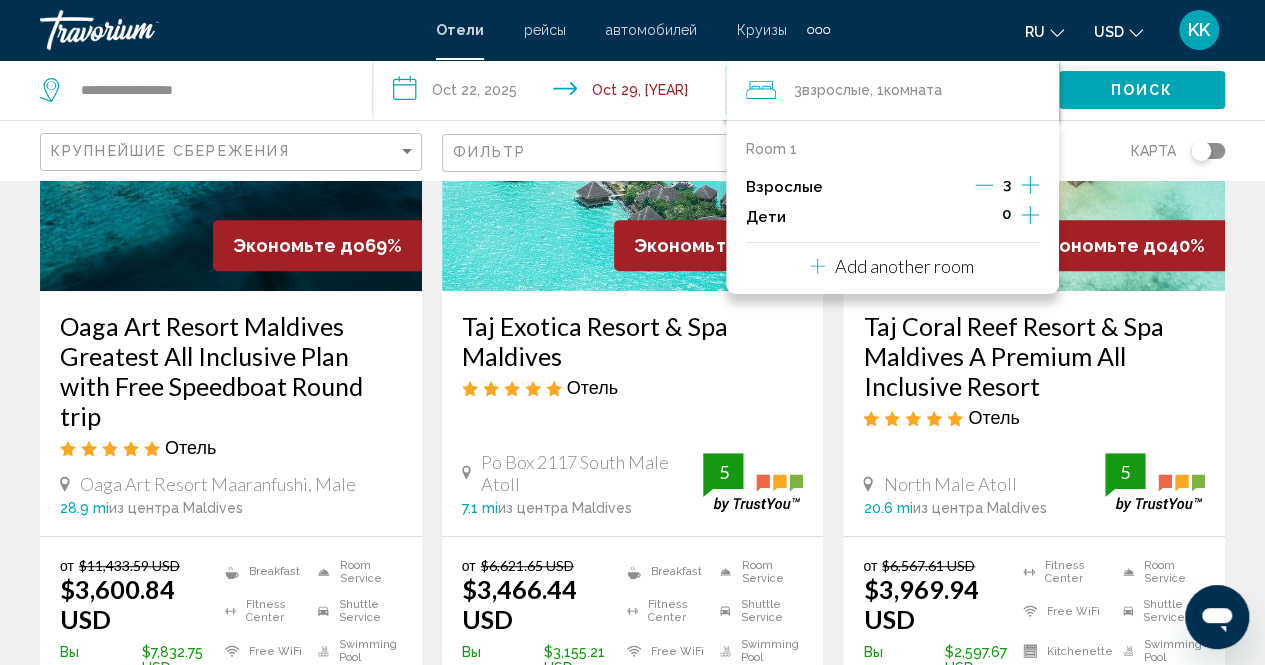 click on "Поиск" 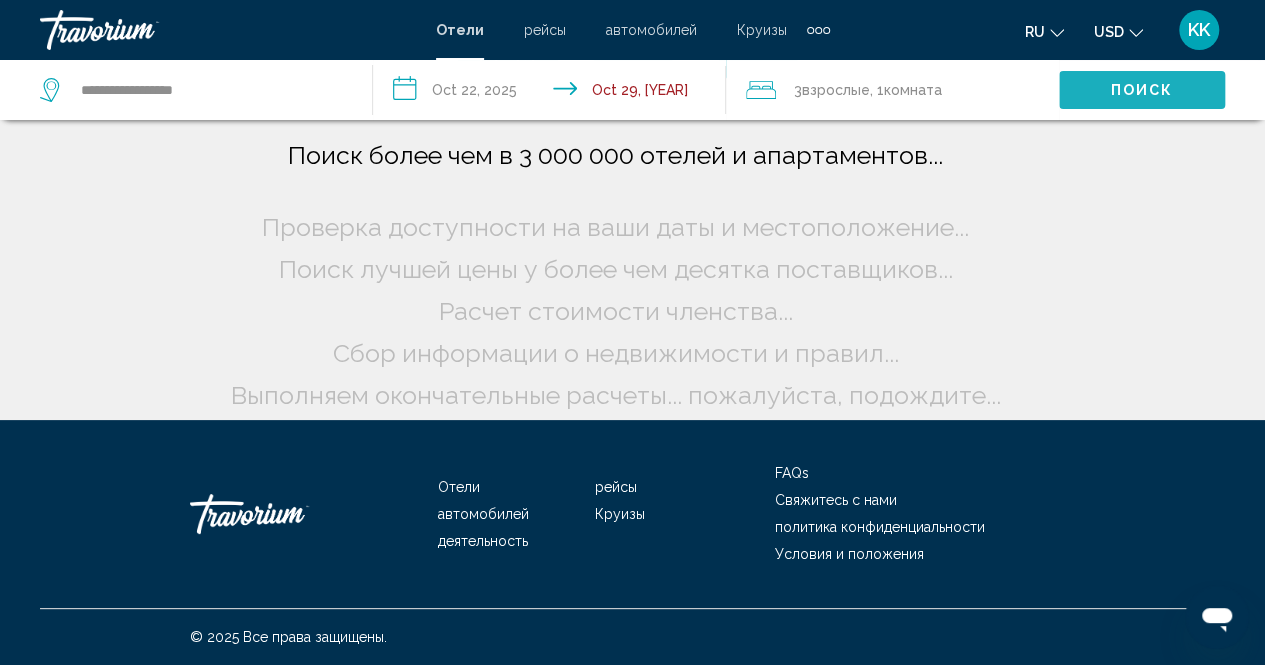 scroll, scrollTop: 0, scrollLeft: 0, axis: both 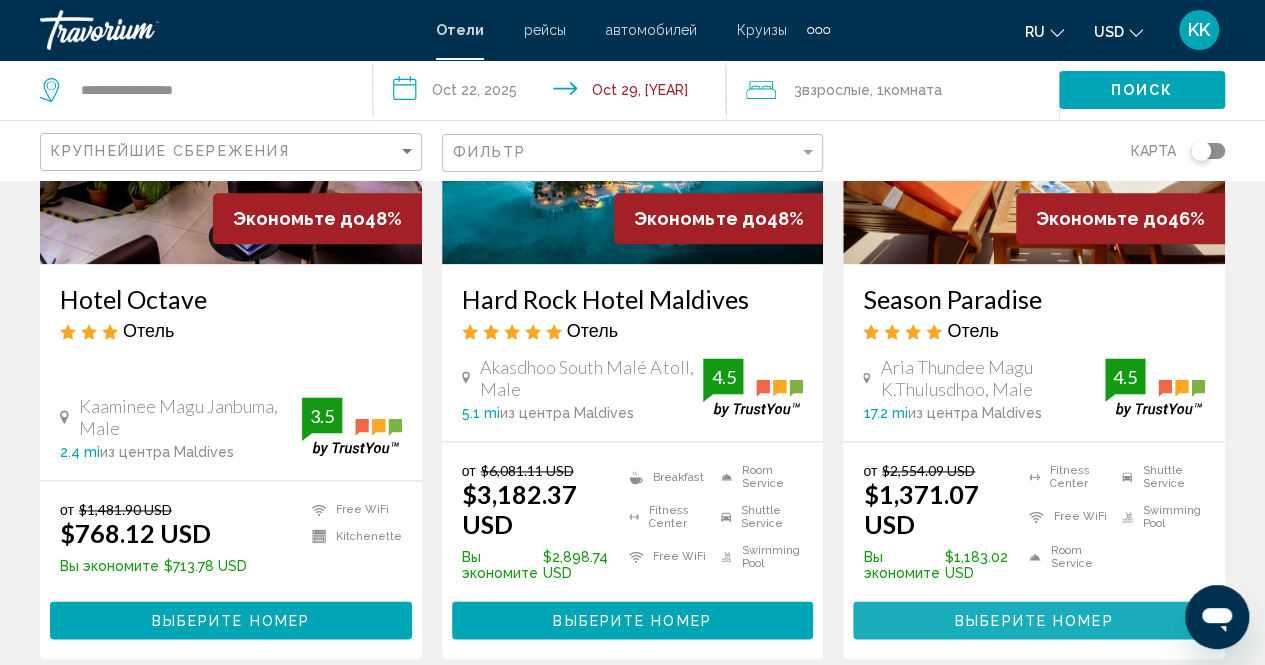 click on "Выберите номер" at bounding box center (1034, 621) 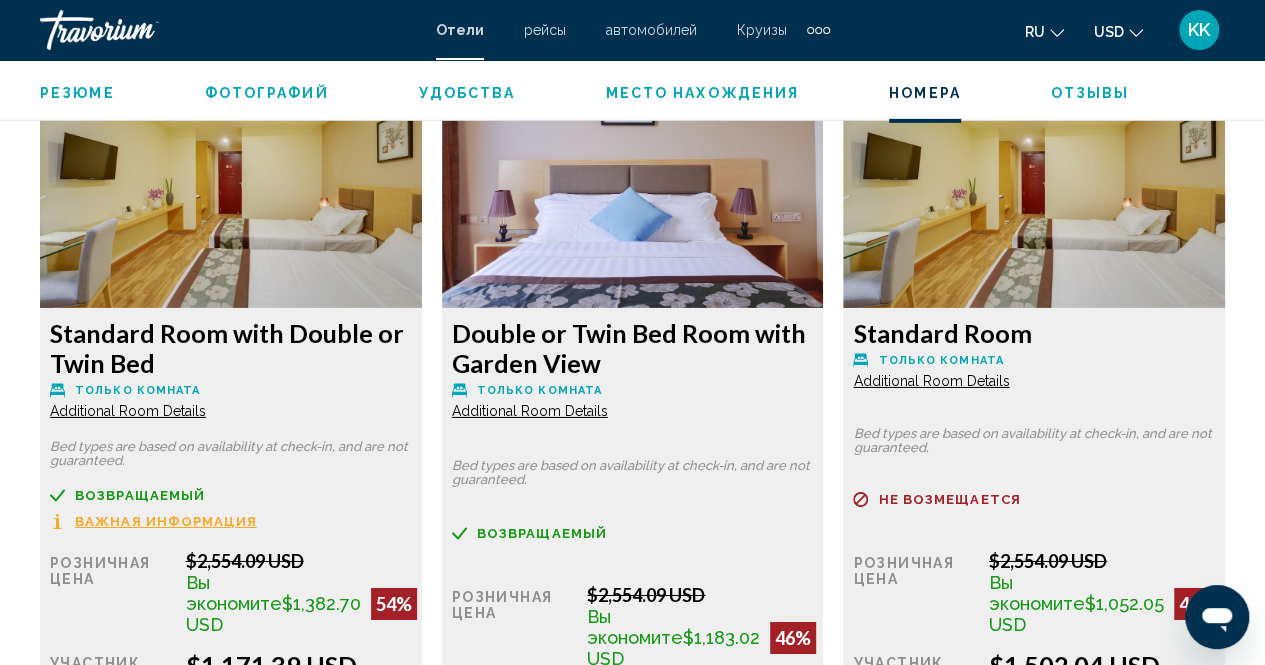 scroll, scrollTop: 3123, scrollLeft: 0, axis: vertical 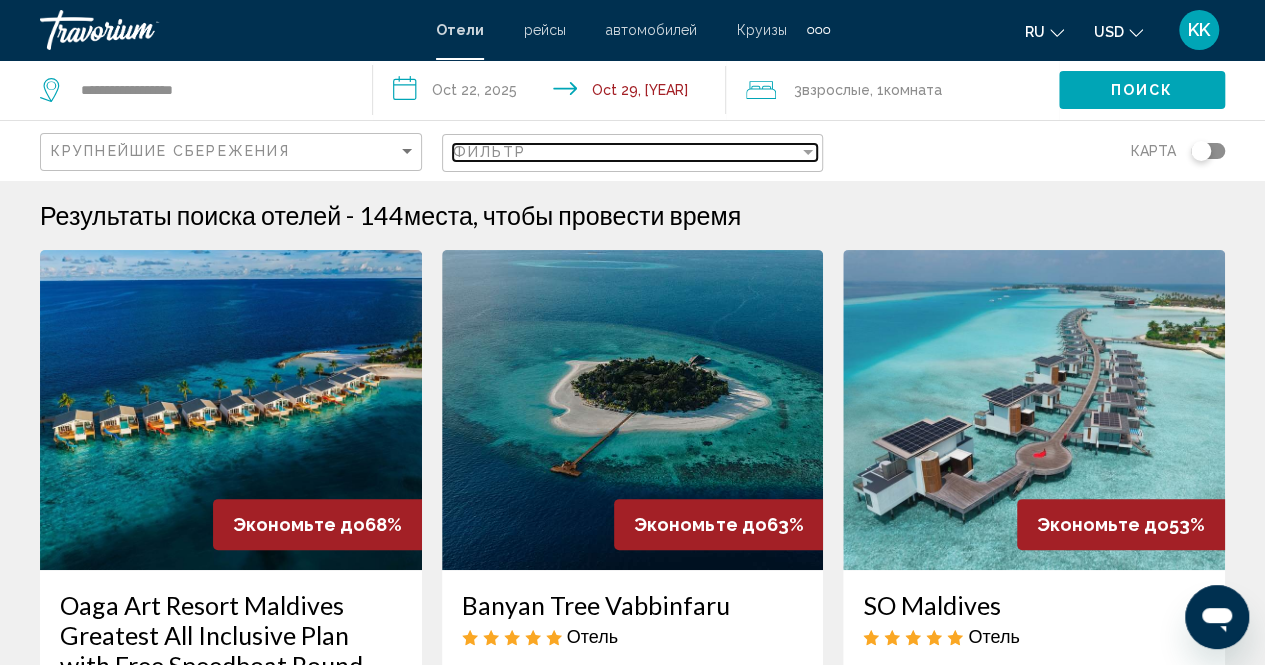 click on "Фильтр" at bounding box center [626, 152] 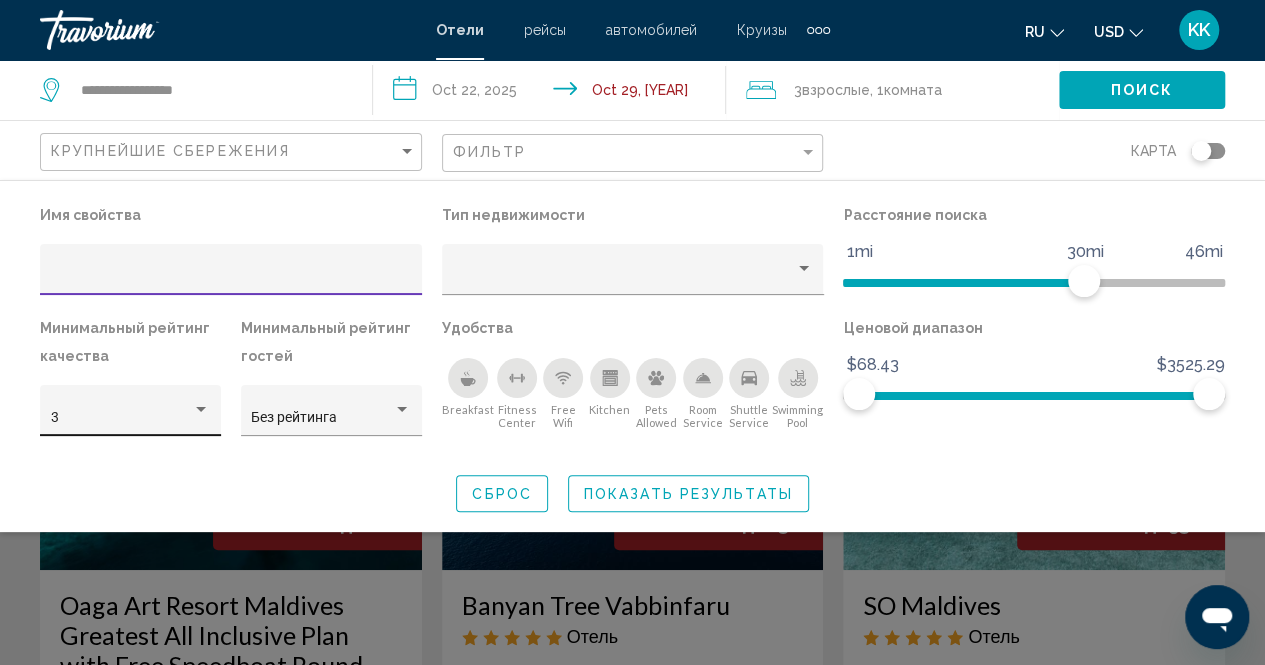 click on "3" at bounding box center [122, 418] 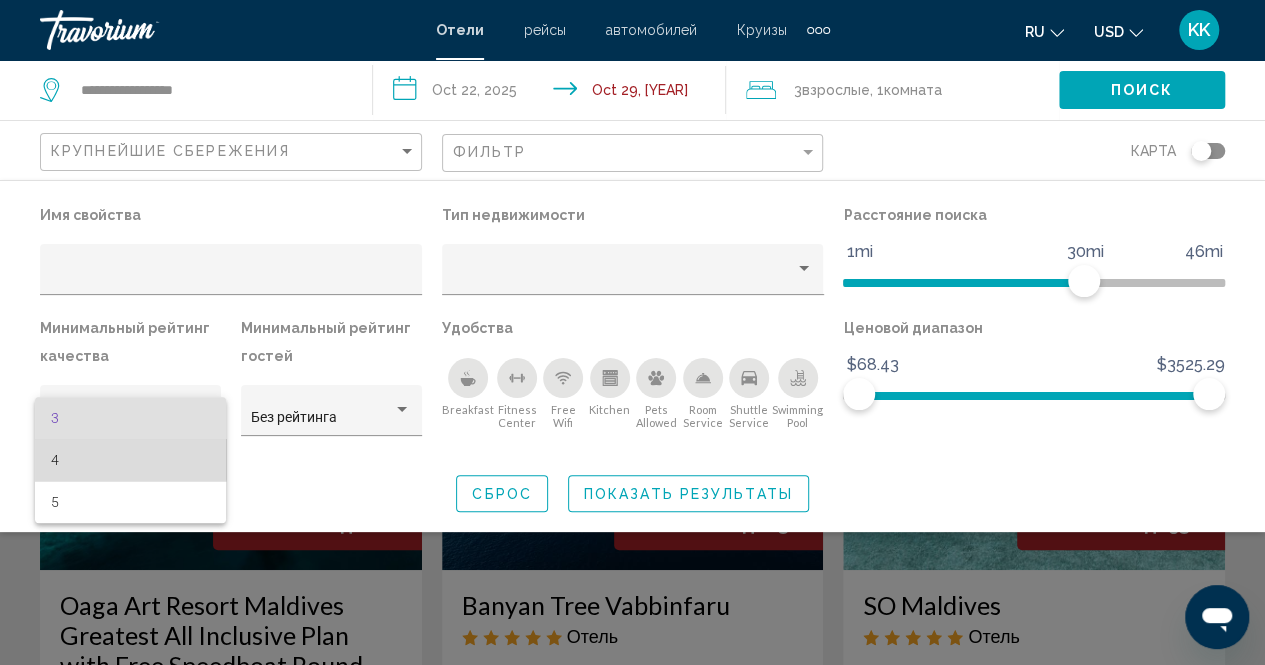 click on "4" at bounding box center (131, 460) 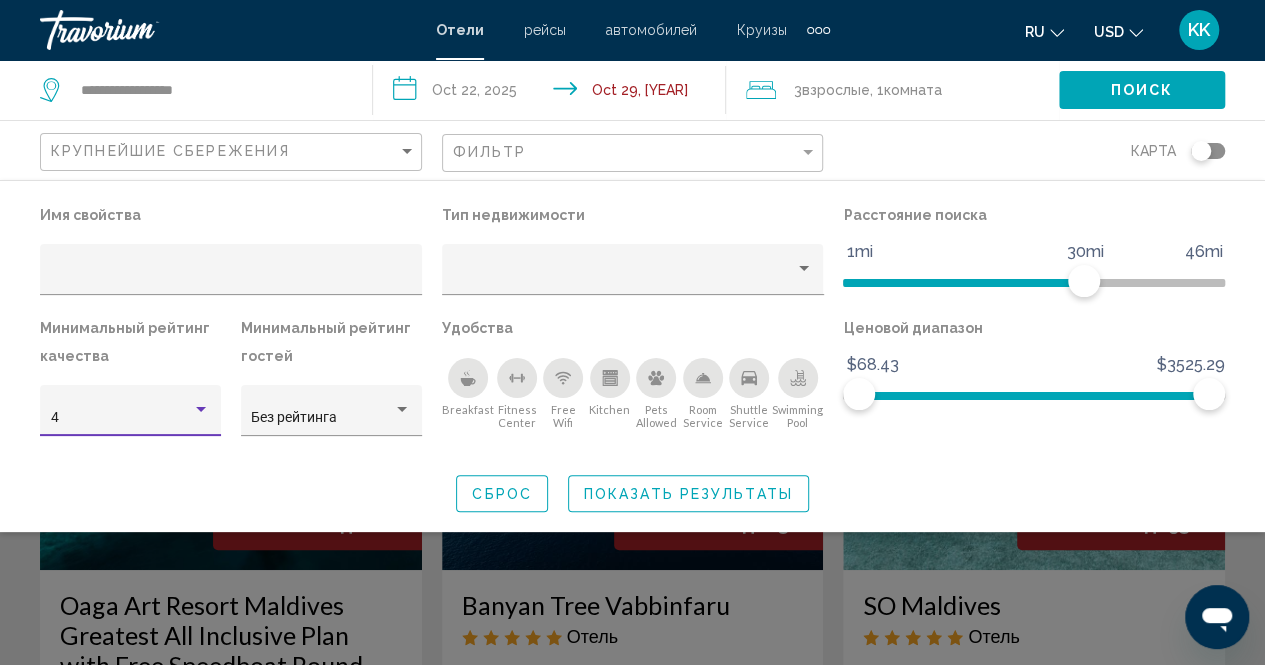 click on "Показать результаты" 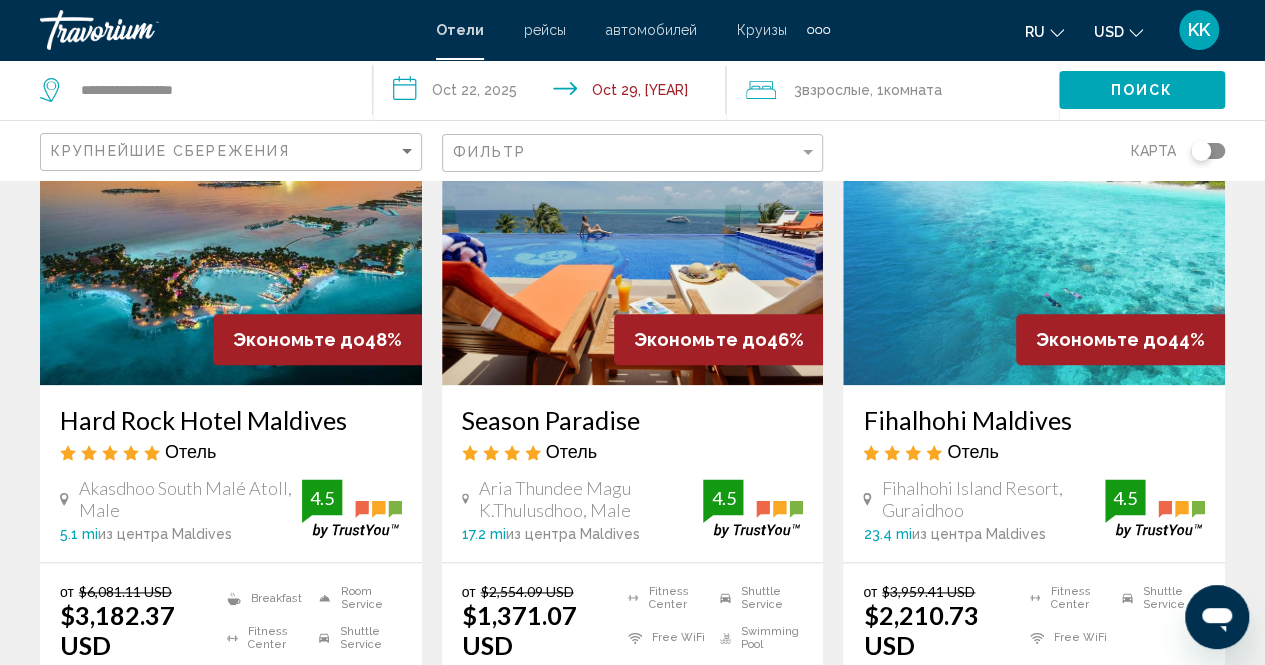 scroll, scrollTop: 1368, scrollLeft: 0, axis: vertical 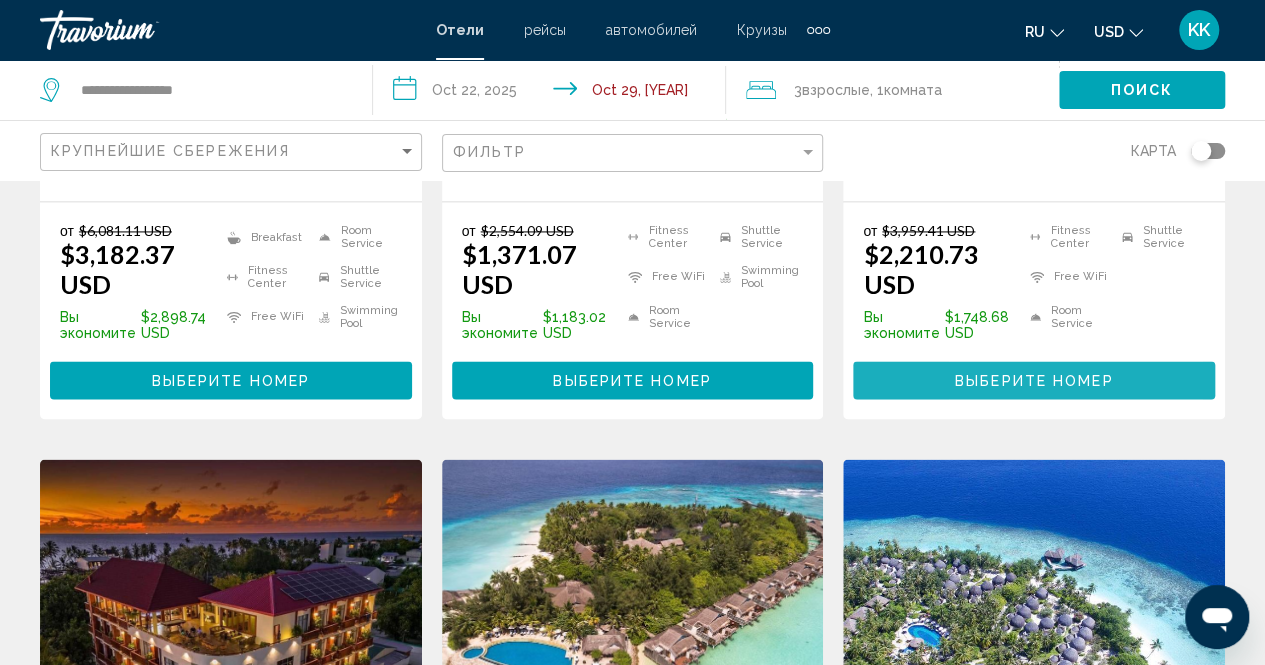 click on "Выберите номер" at bounding box center (1034, 381) 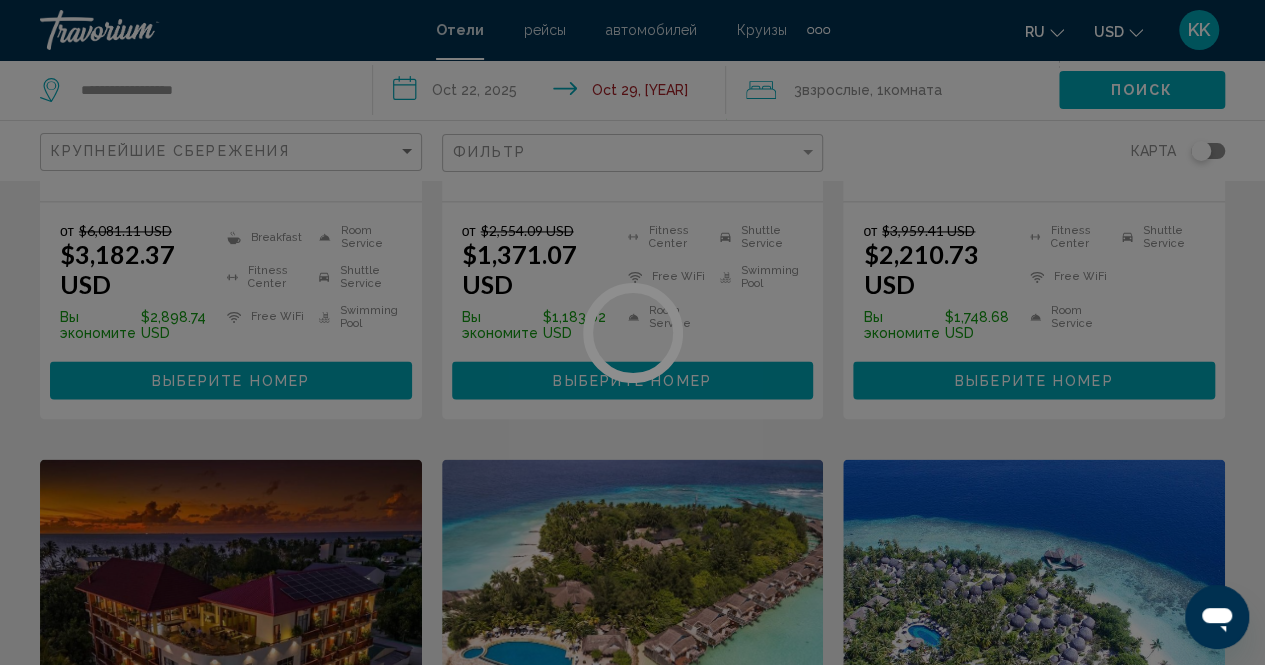 scroll, scrollTop: 202, scrollLeft: 0, axis: vertical 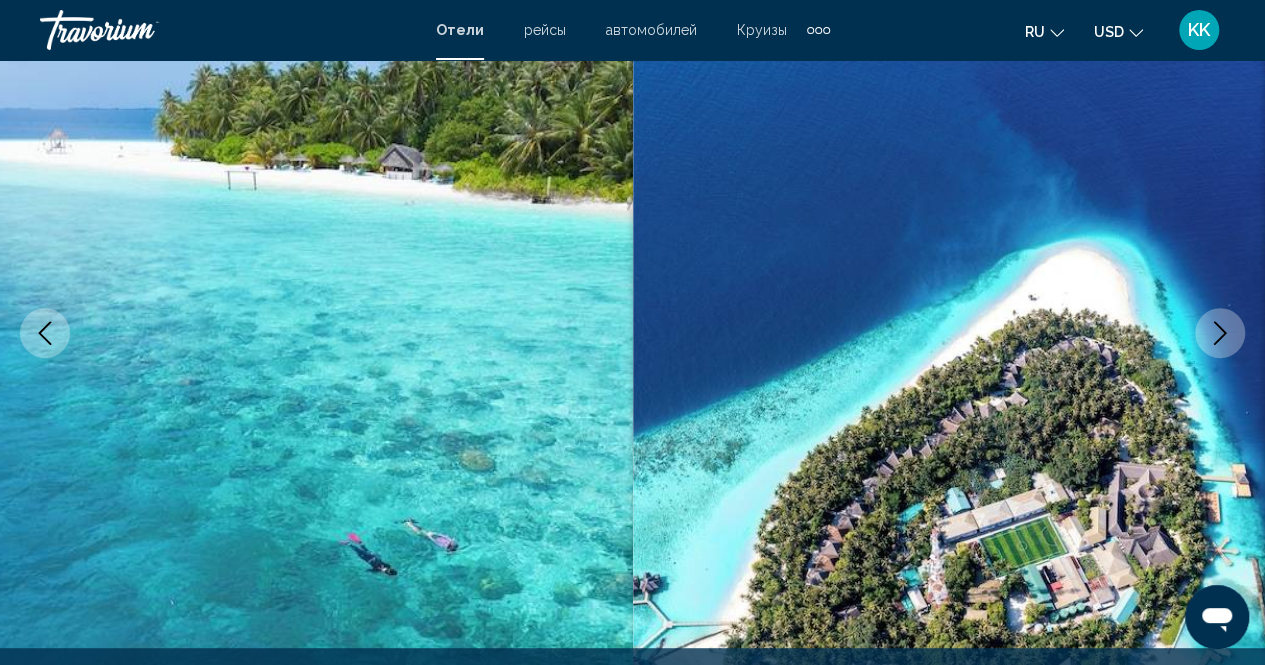 click 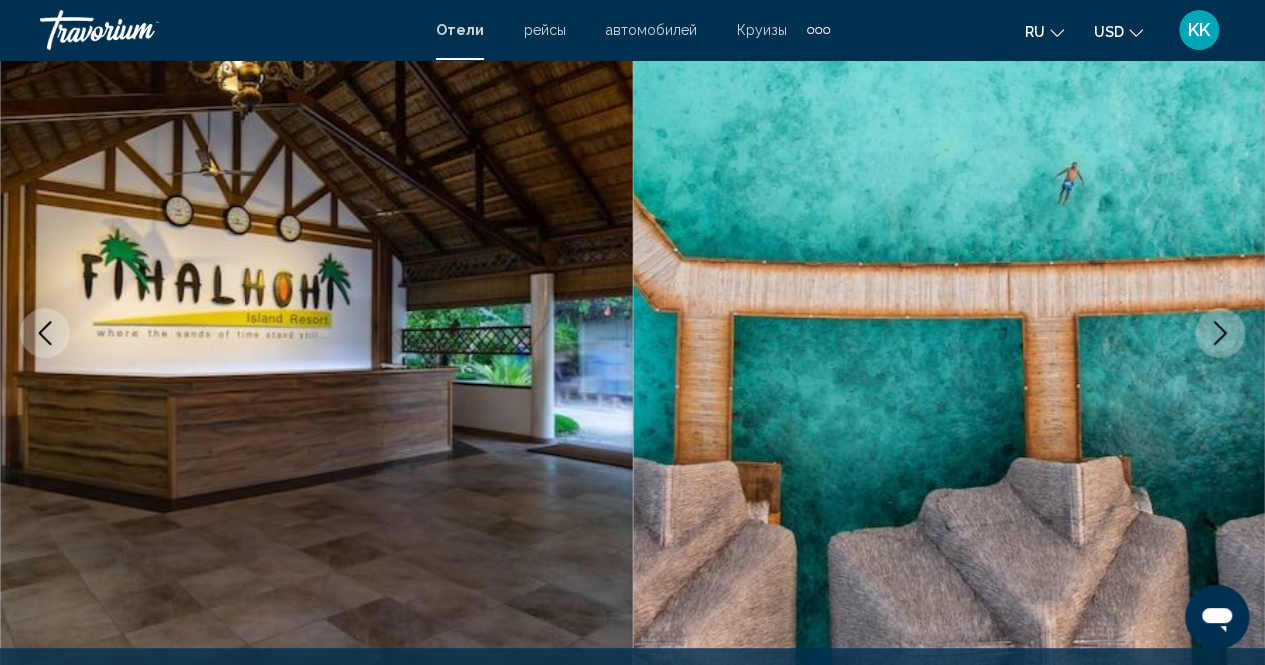 click 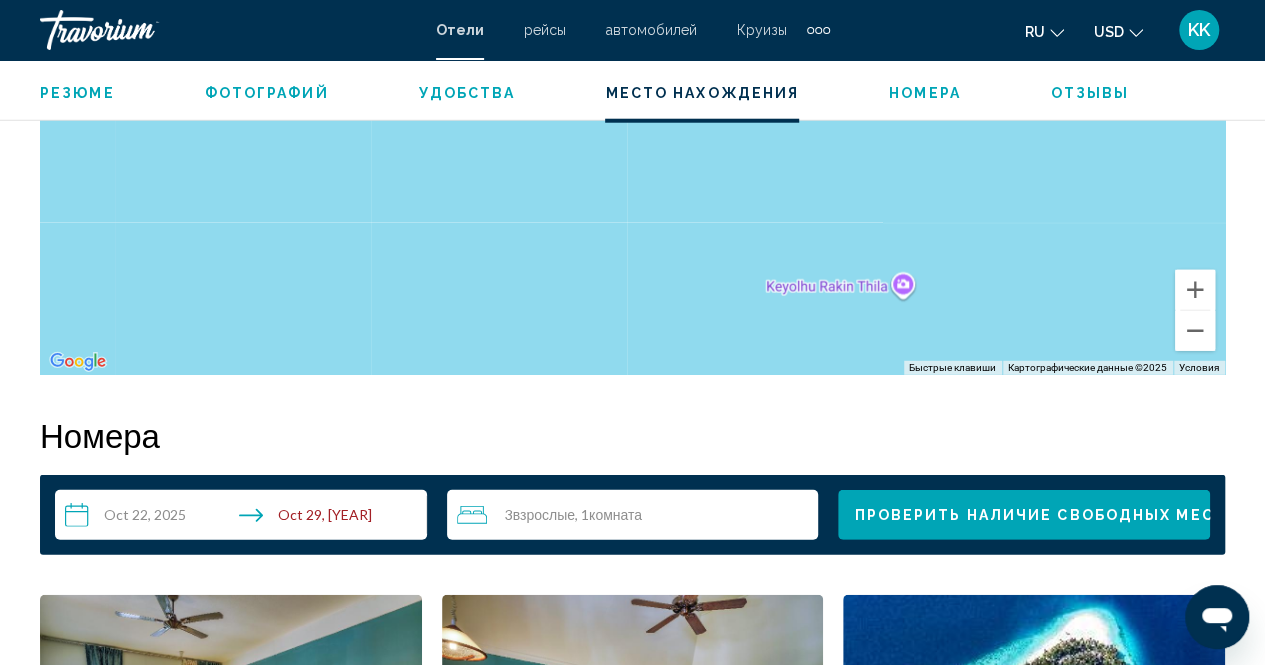 scroll, scrollTop: 2574, scrollLeft: 0, axis: vertical 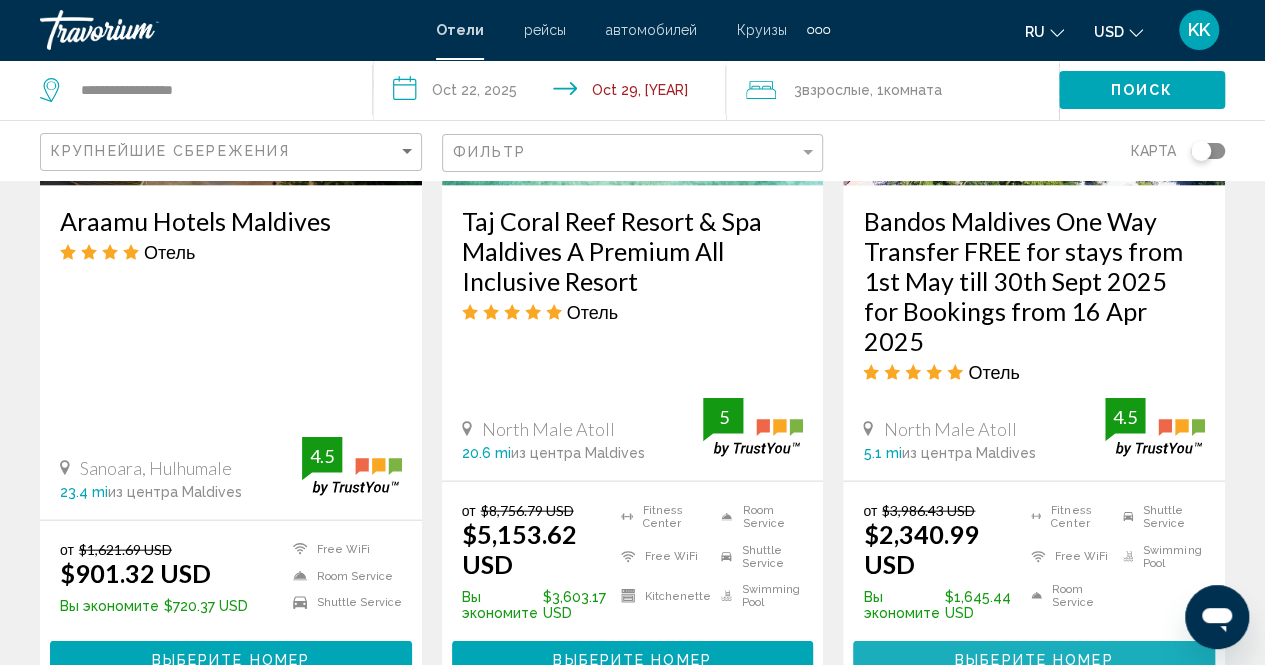 click on "Выберите номер" at bounding box center (1034, 661) 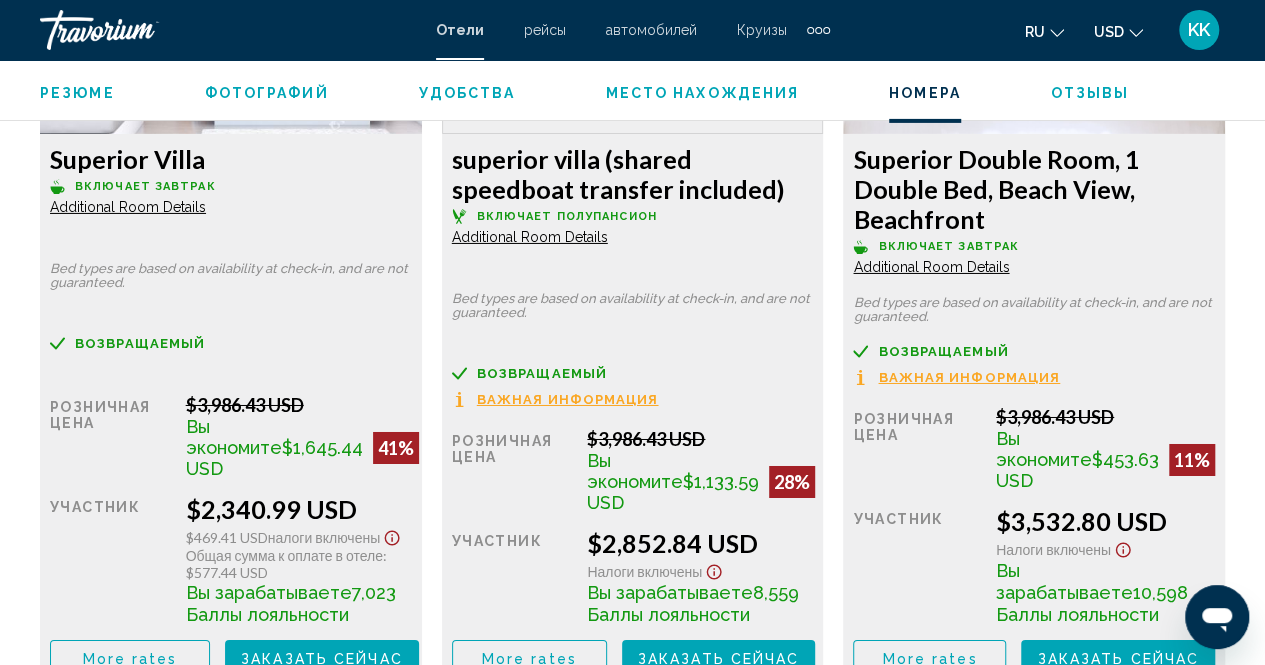 scroll, scrollTop: 3304, scrollLeft: 0, axis: vertical 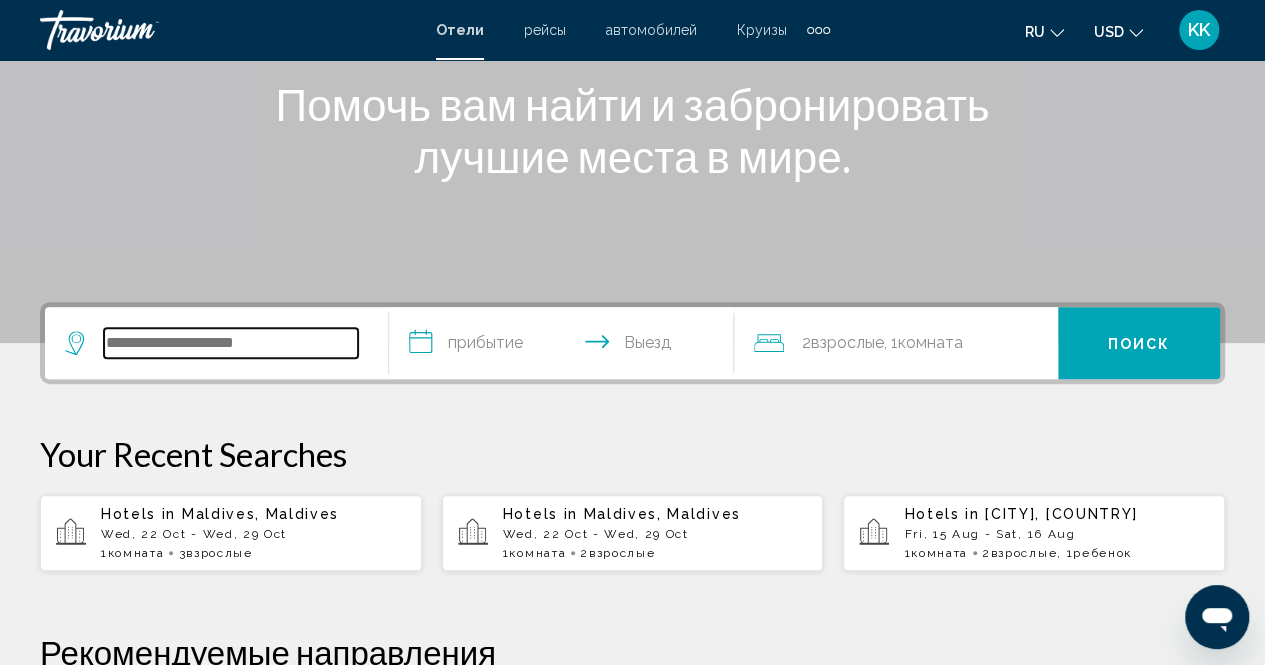 click at bounding box center (231, 343) 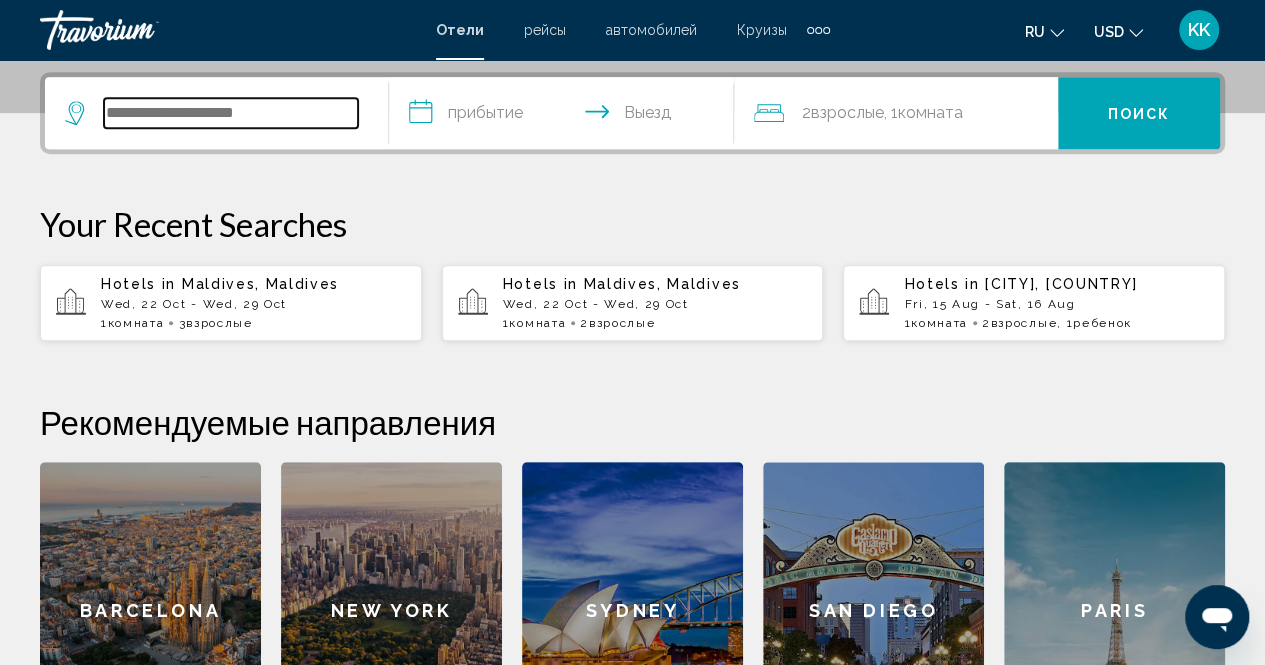scroll, scrollTop: 494, scrollLeft: 0, axis: vertical 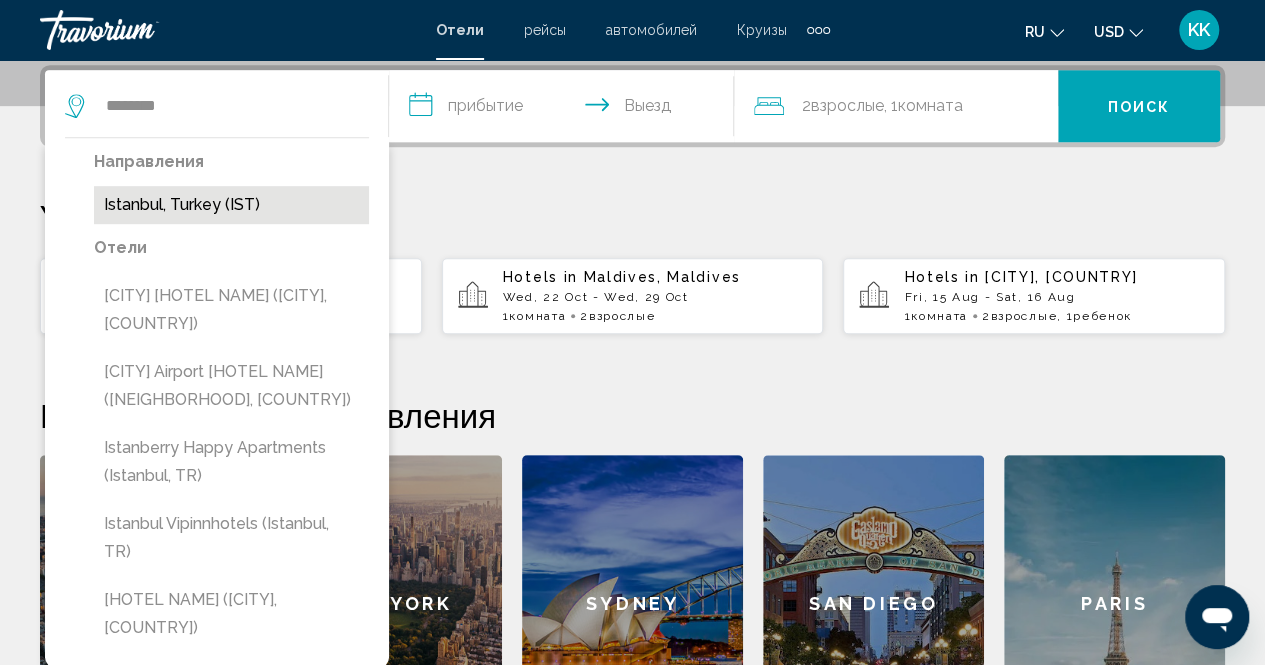 click on "Istanbul, Turkey (IST)" at bounding box center [231, 205] 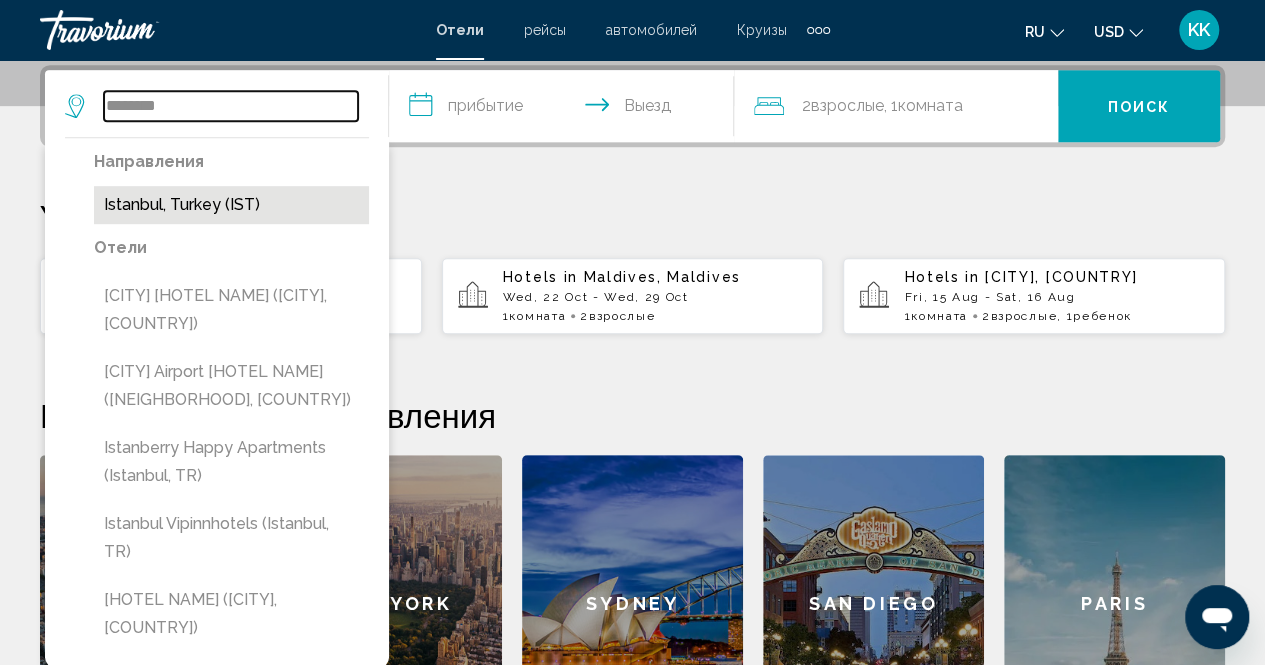 type on "**********" 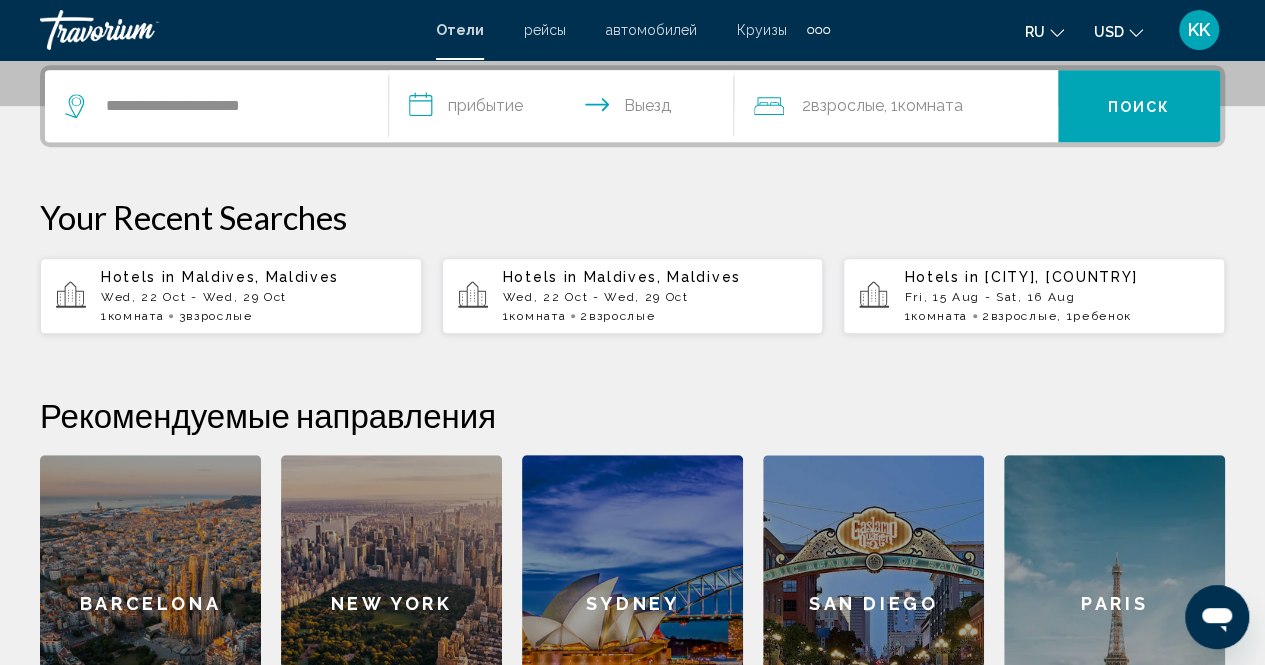 click on "**********" at bounding box center (565, 109) 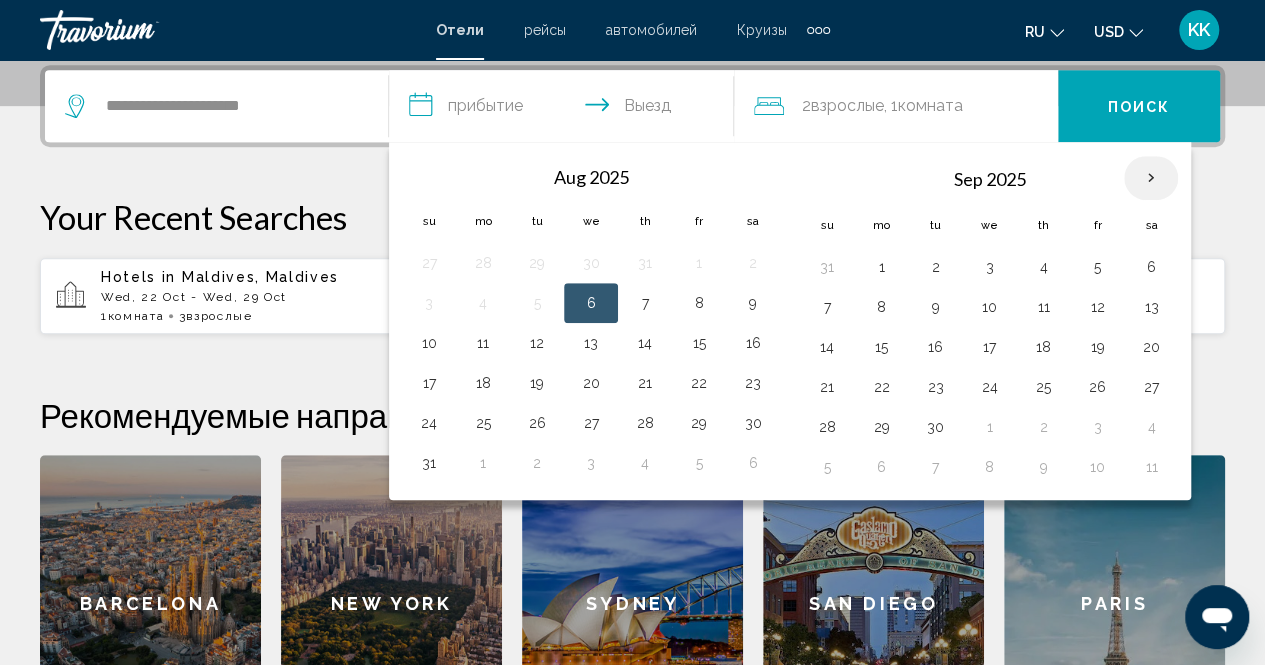click at bounding box center (1151, 178) 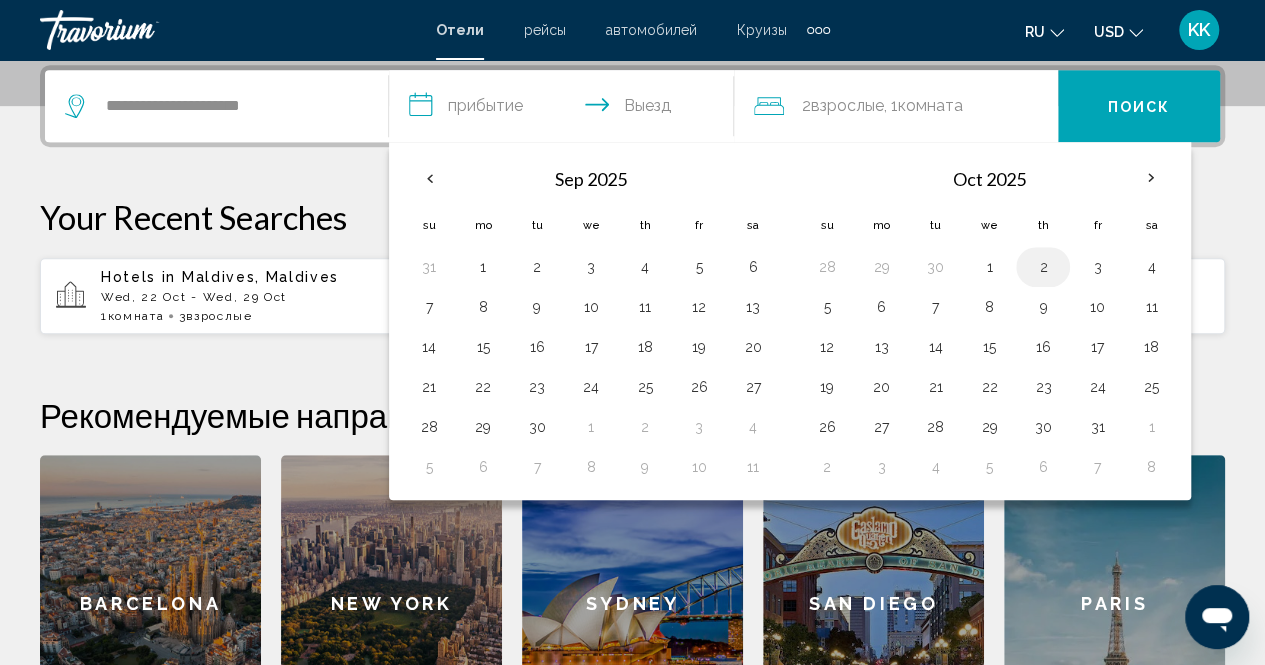 click on "2" at bounding box center (1043, 267) 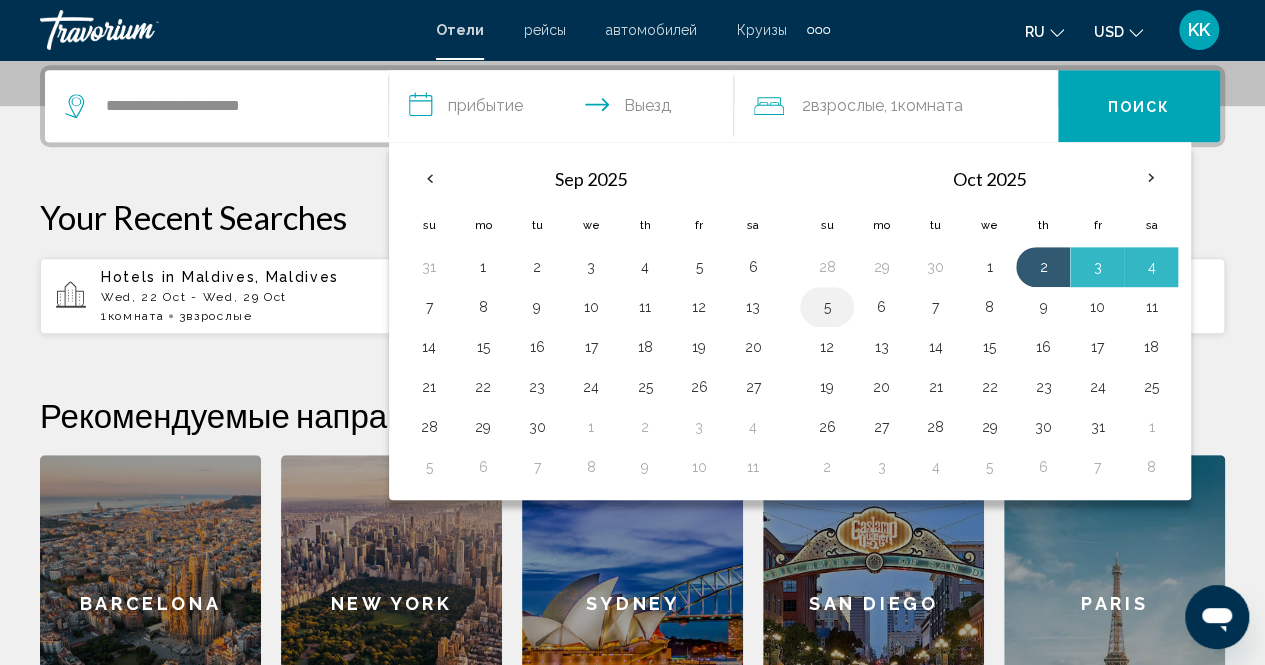 click on "5" at bounding box center [827, 307] 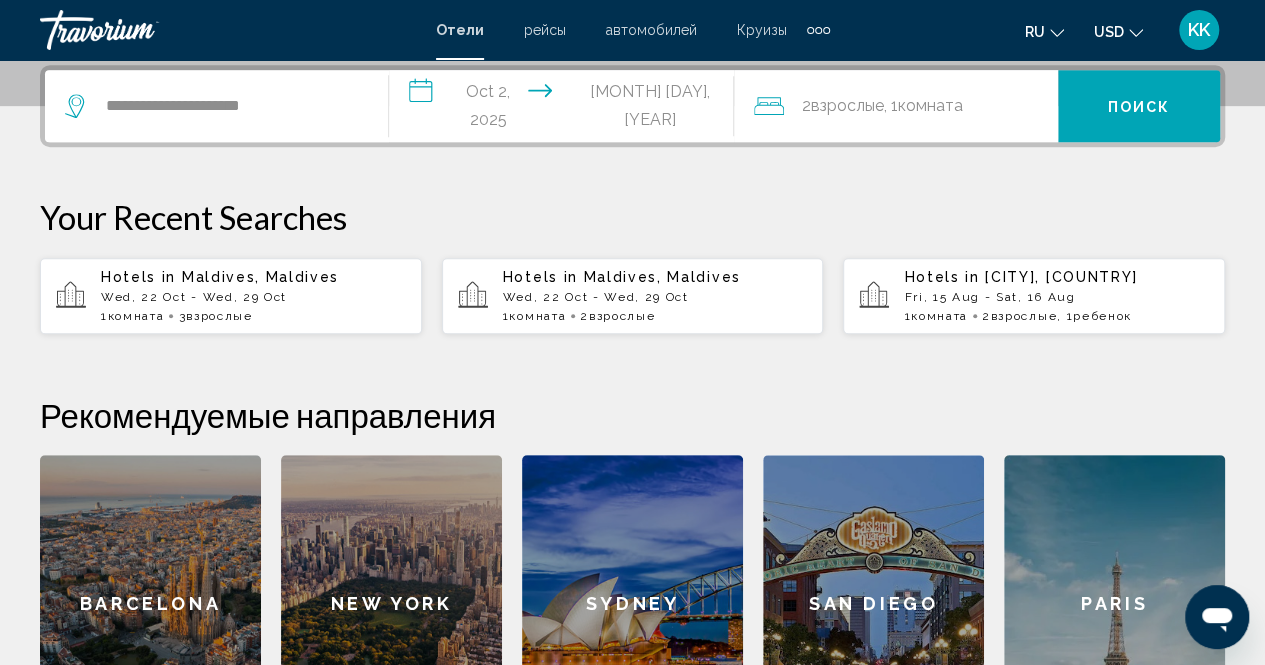 click on "Взрослые" 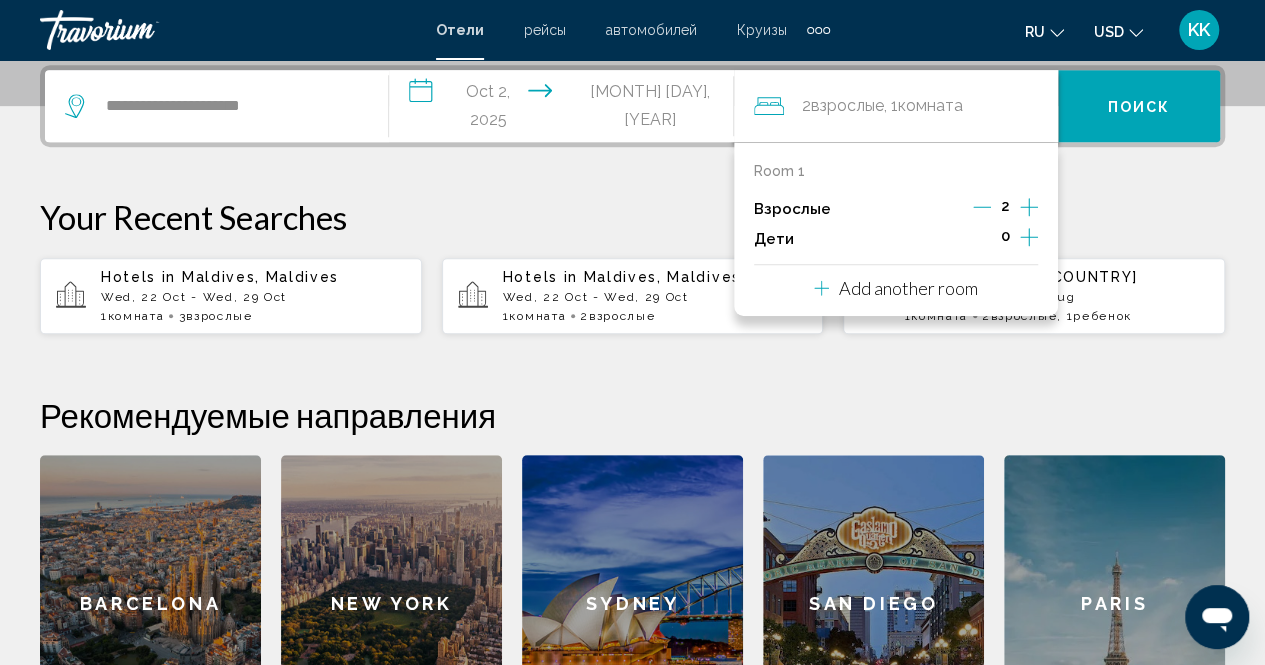 click on "Add another room" at bounding box center [908, 288] 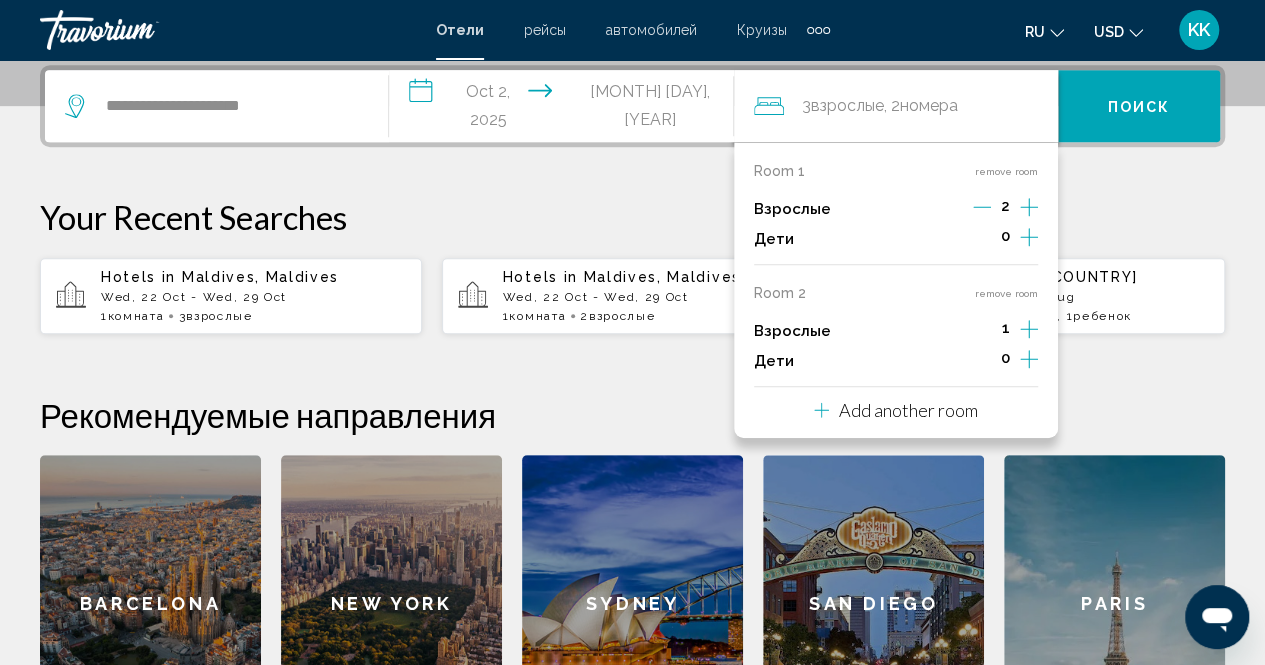 click 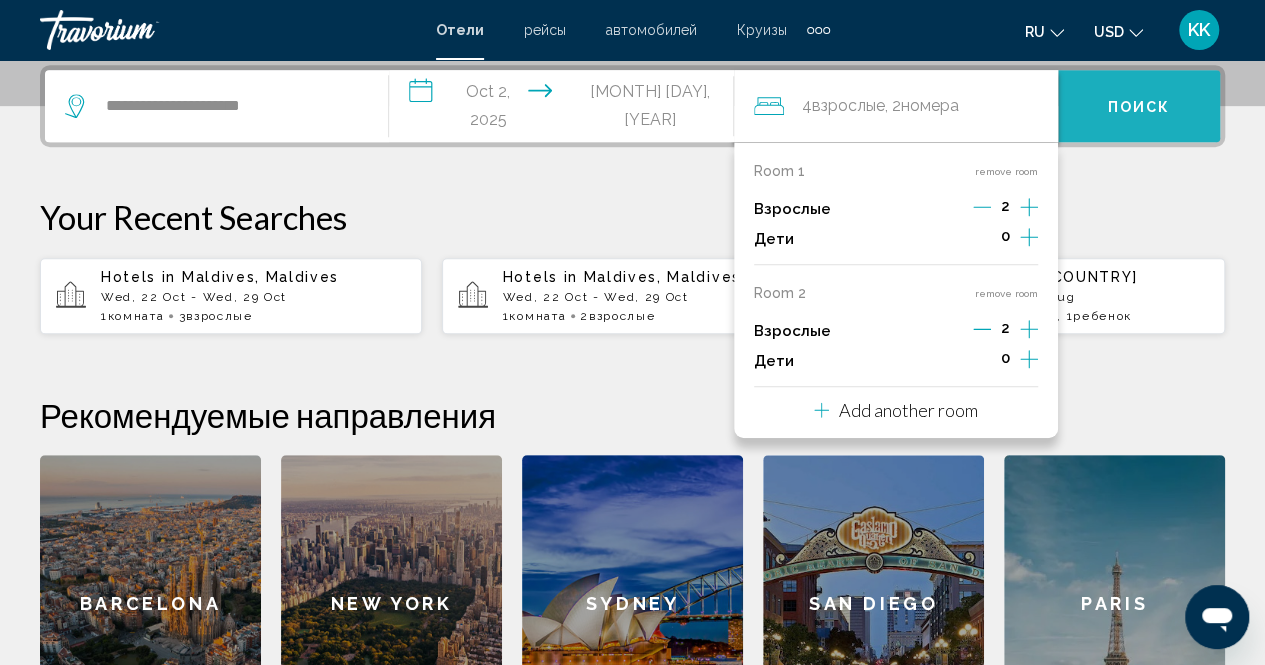 click on "Поиск" at bounding box center [1139, 107] 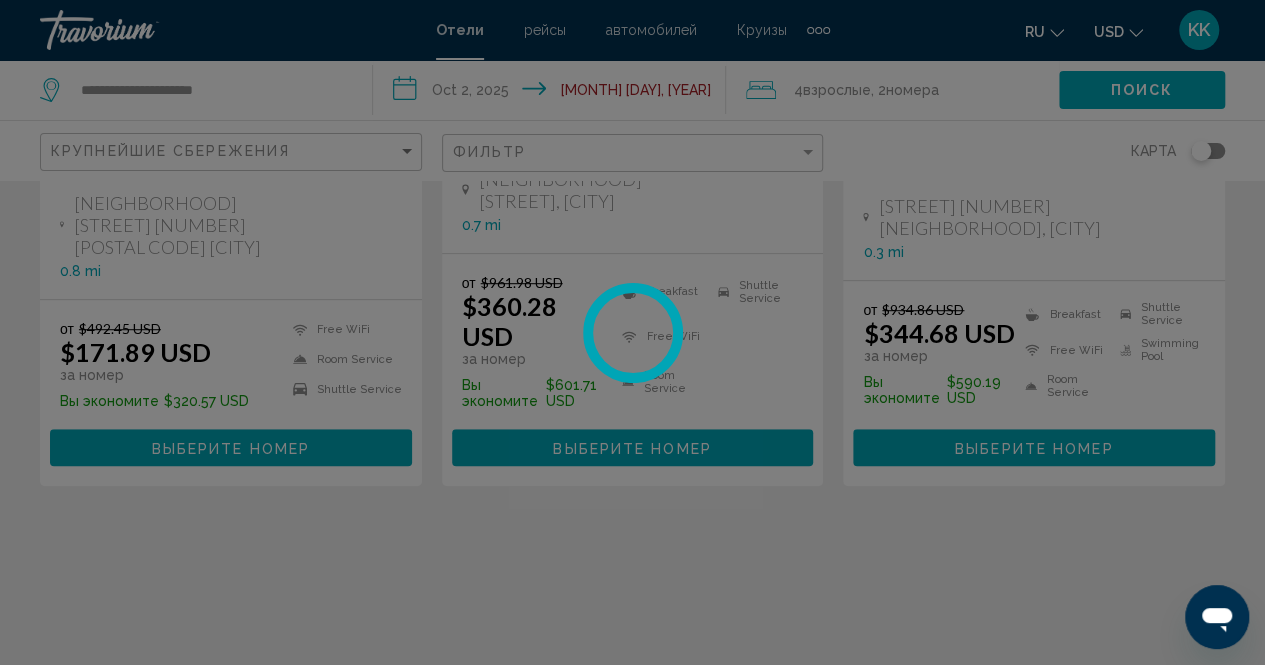 scroll, scrollTop: 0, scrollLeft: 0, axis: both 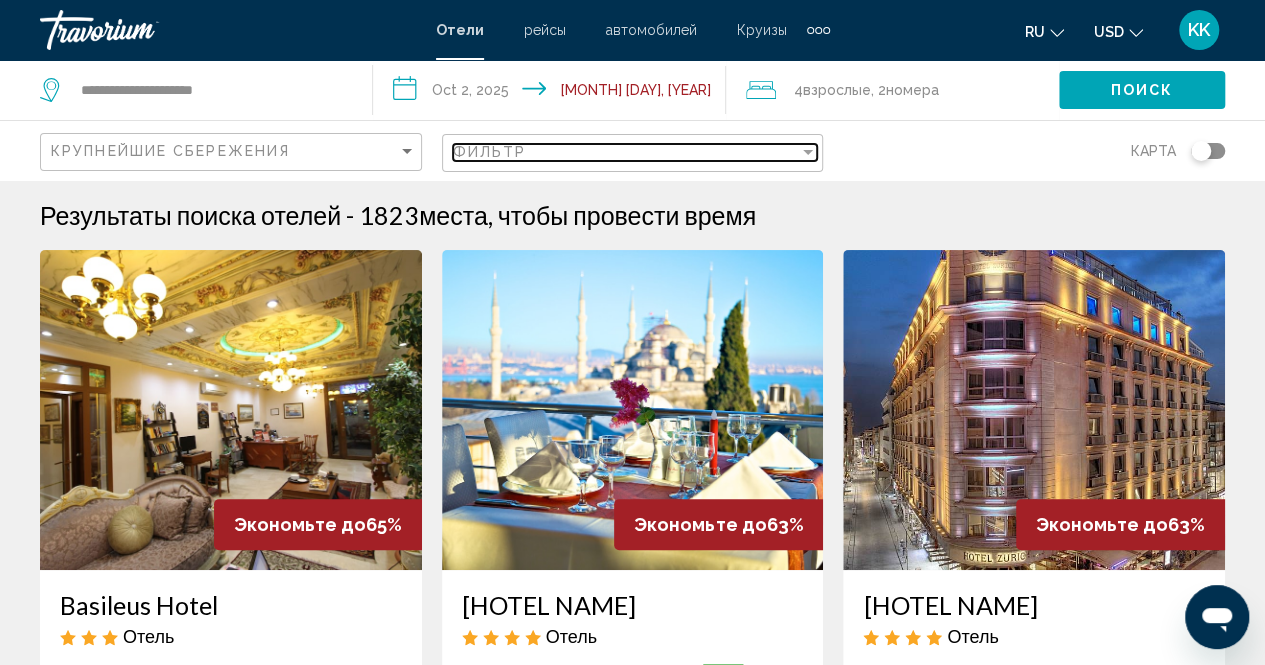click on "Фильтр" at bounding box center [626, 152] 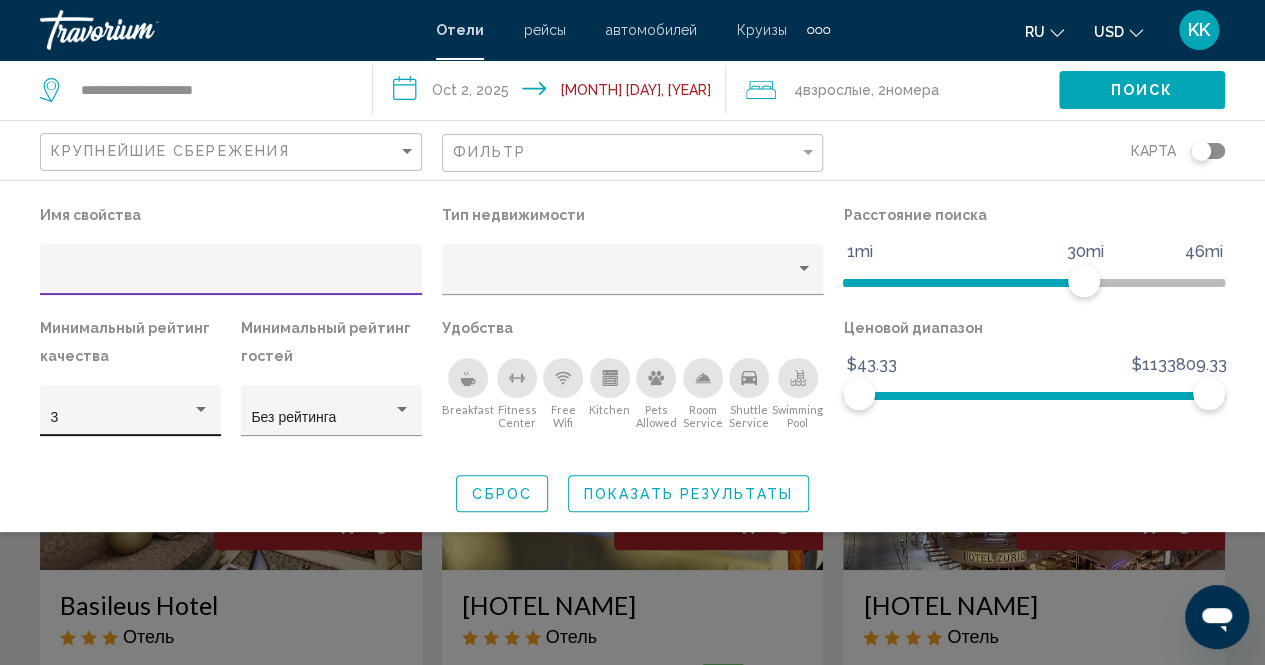 click on "3" at bounding box center (122, 418) 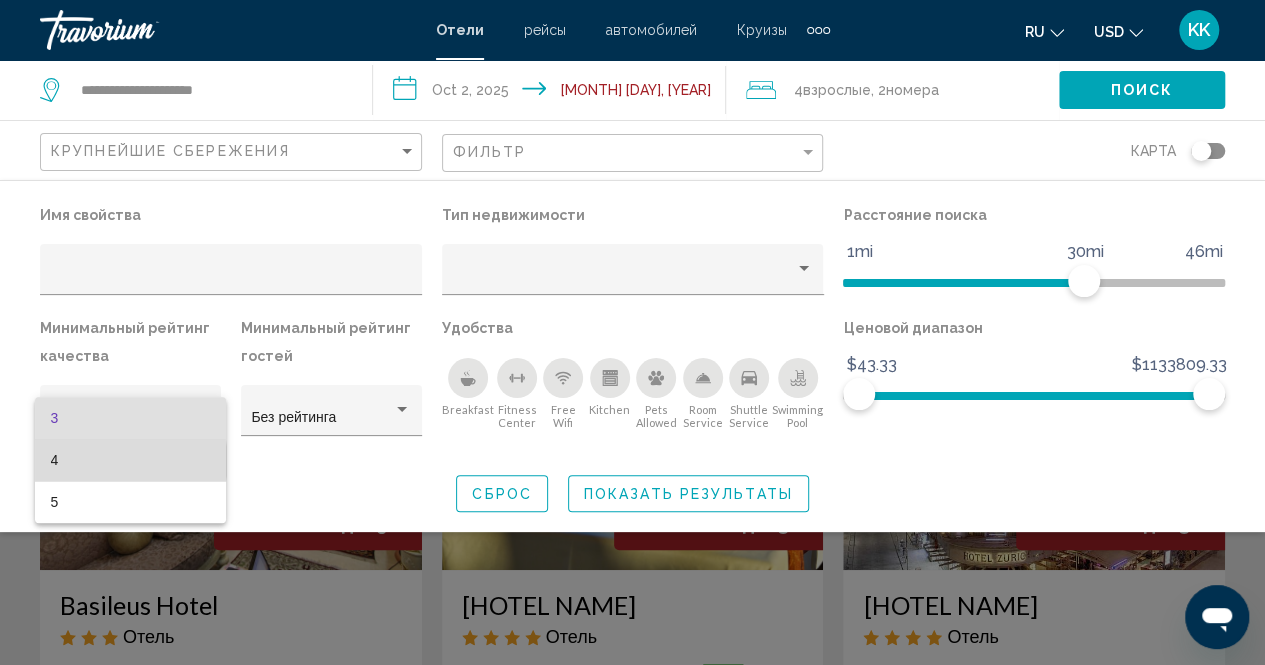 click on "4" at bounding box center (131, 460) 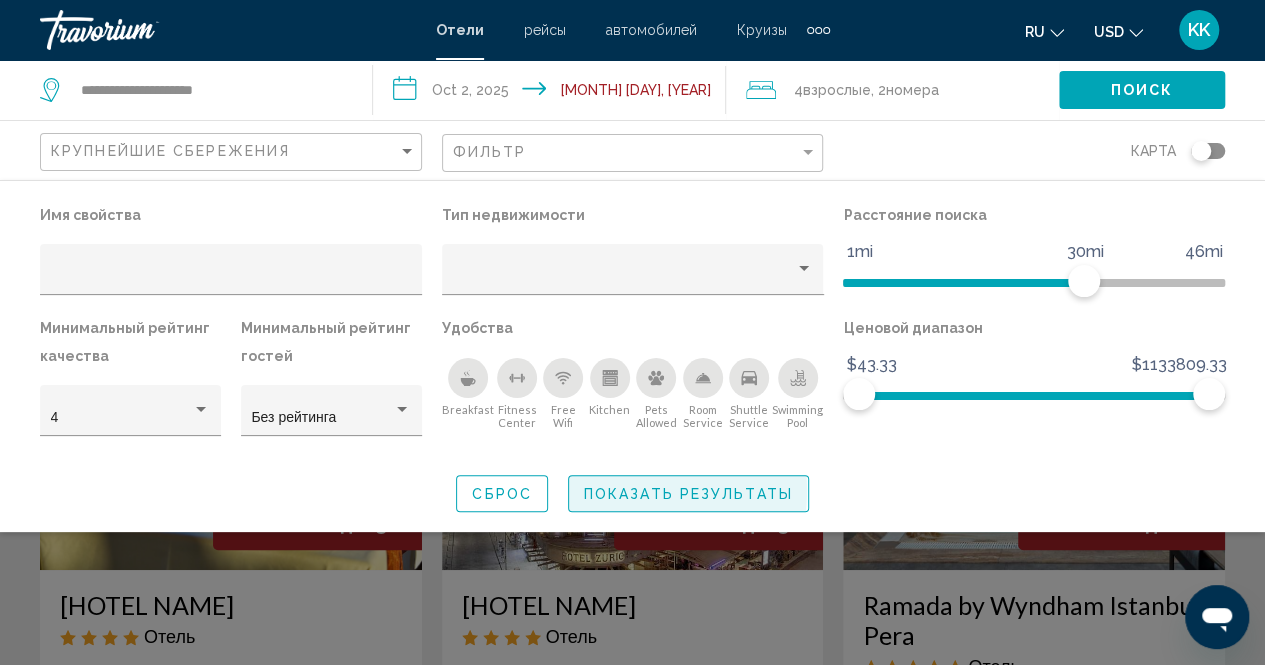 click on "Показать результаты" 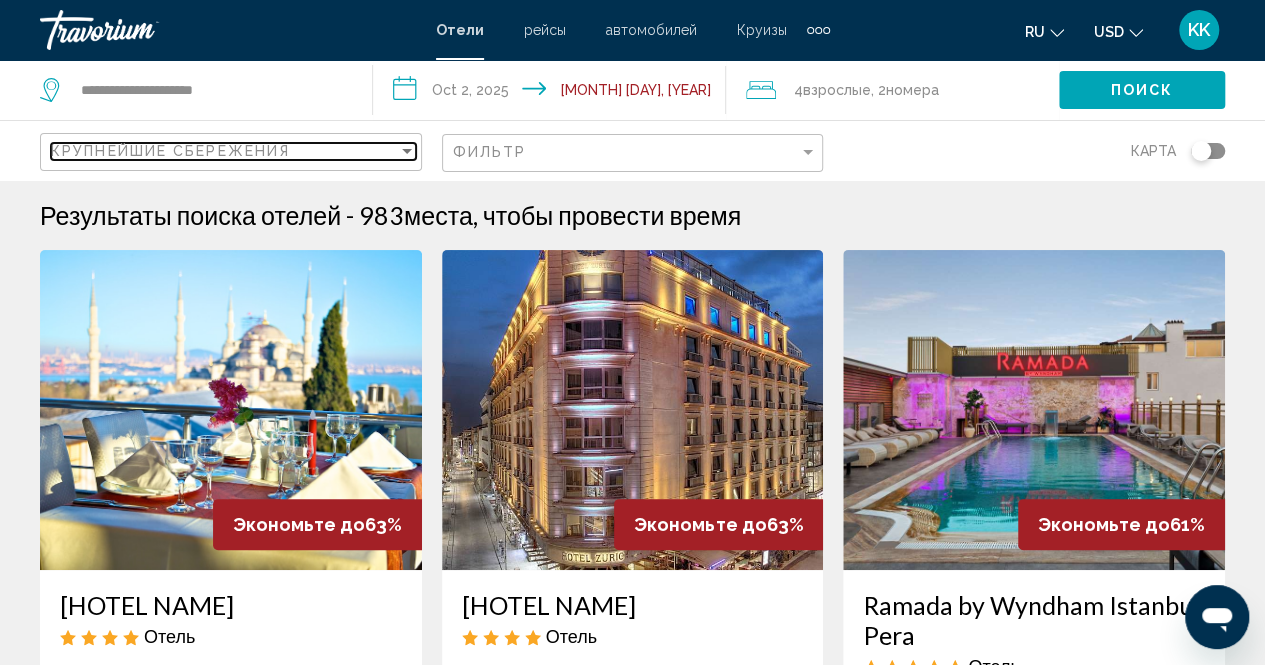 click on "Крупнейшие сбережения" at bounding box center (224, 151) 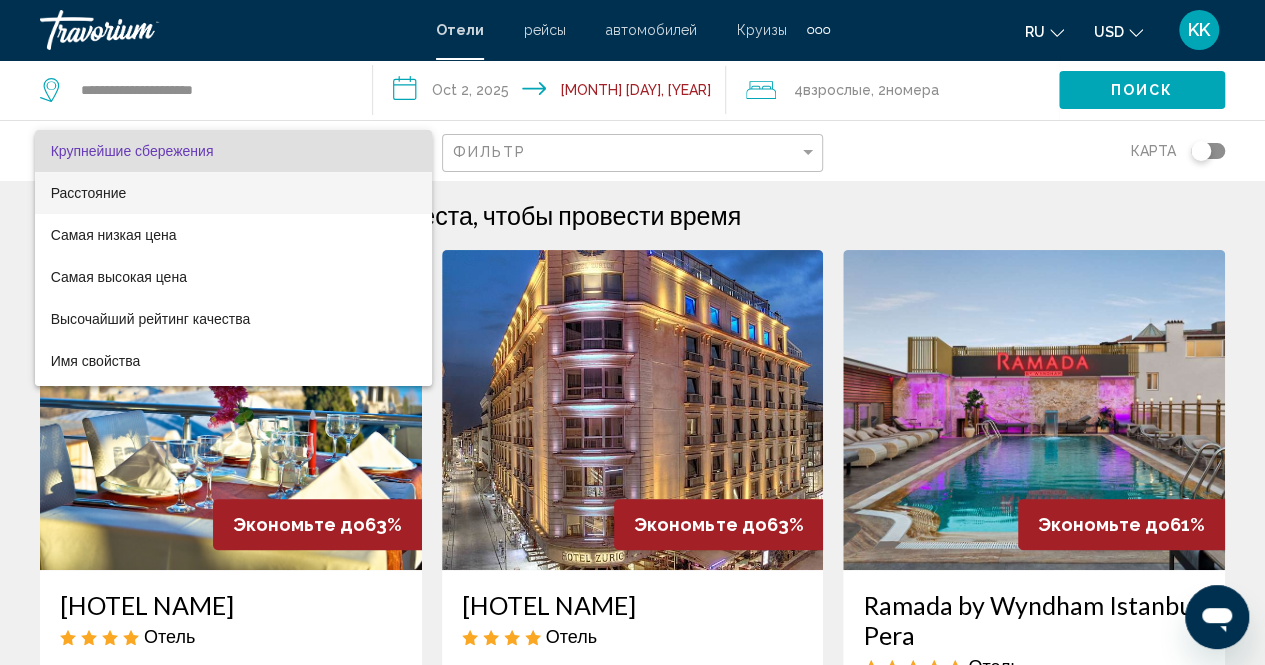 click on "Расстояние" at bounding box center (233, 193) 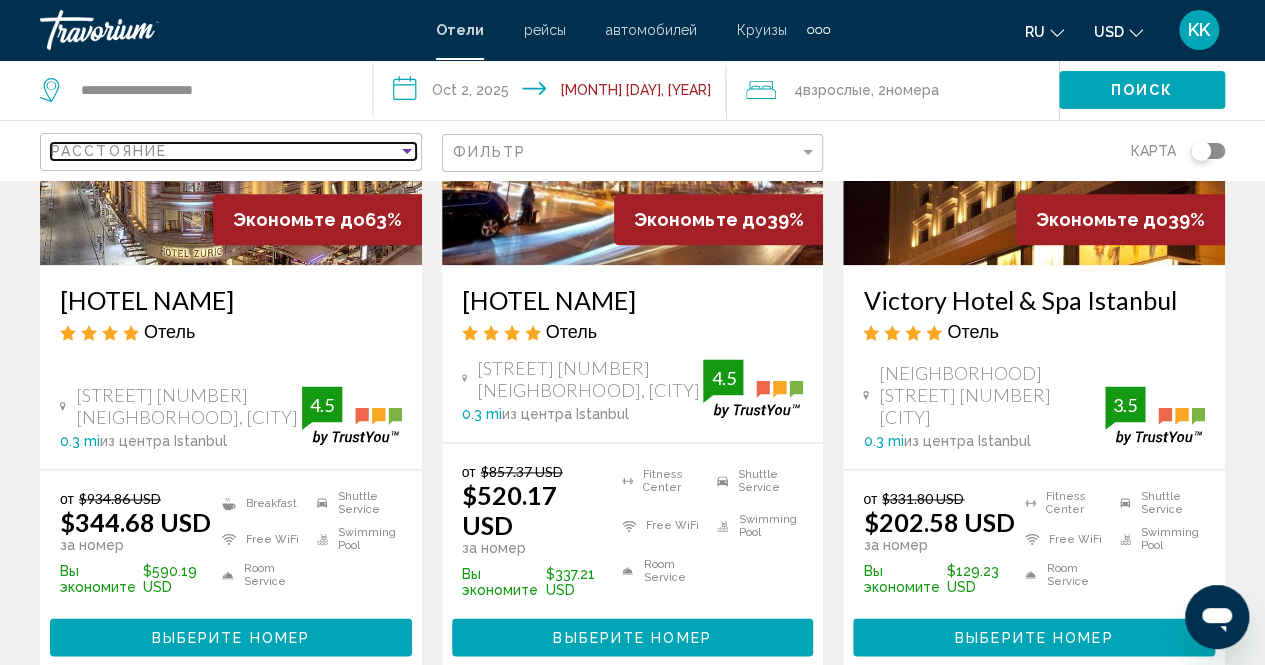scroll, scrollTop: 1115, scrollLeft: 0, axis: vertical 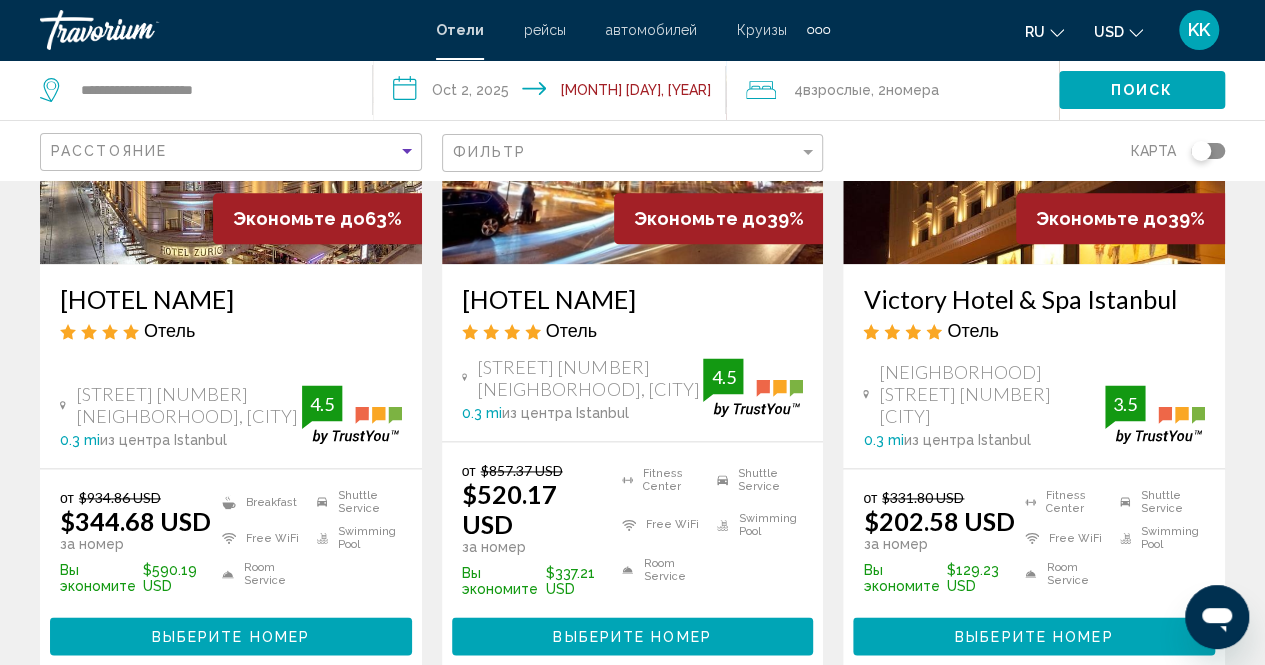 click on "Выберите номер" at bounding box center [231, 637] 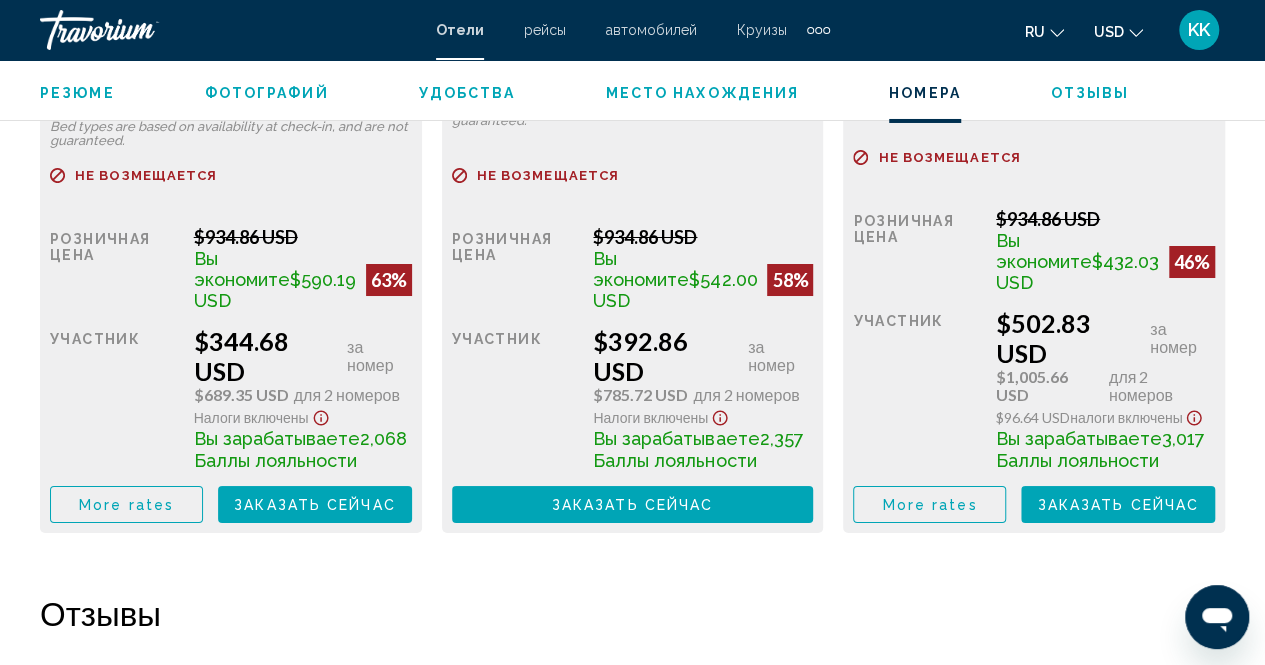 scroll, scrollTop: 3567, scrollLeft: 0, axis: vertical 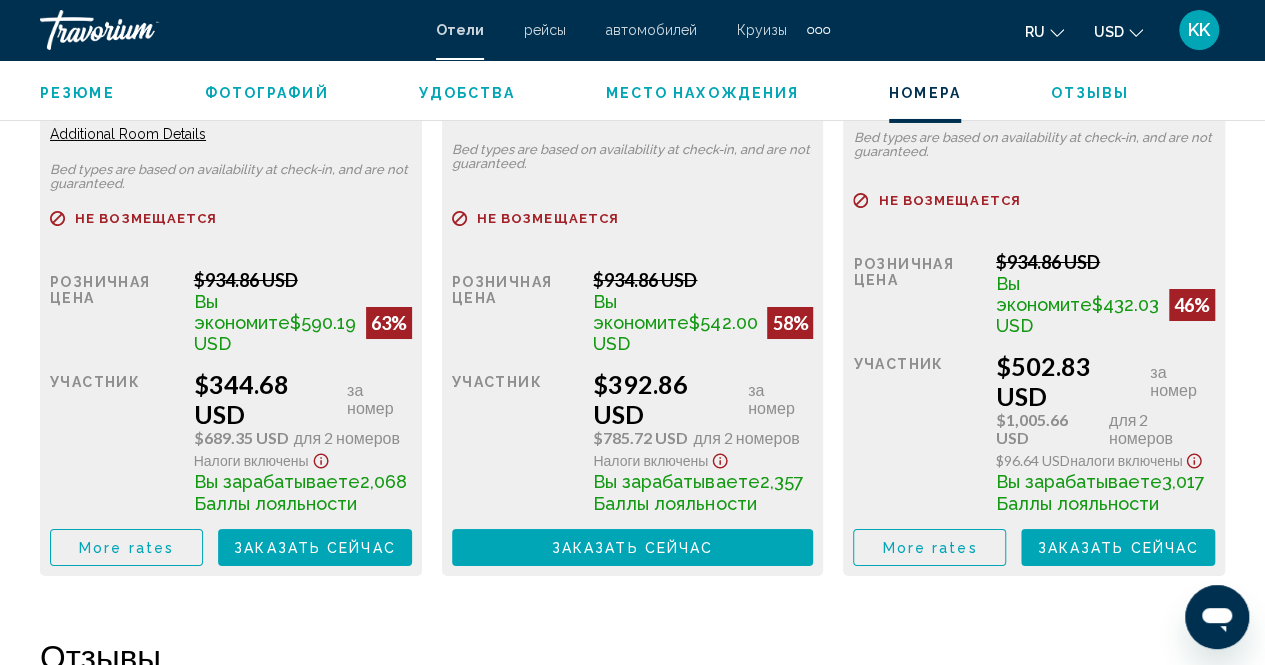 click on "Заказать сейчас" at bounding box center [315, 548] 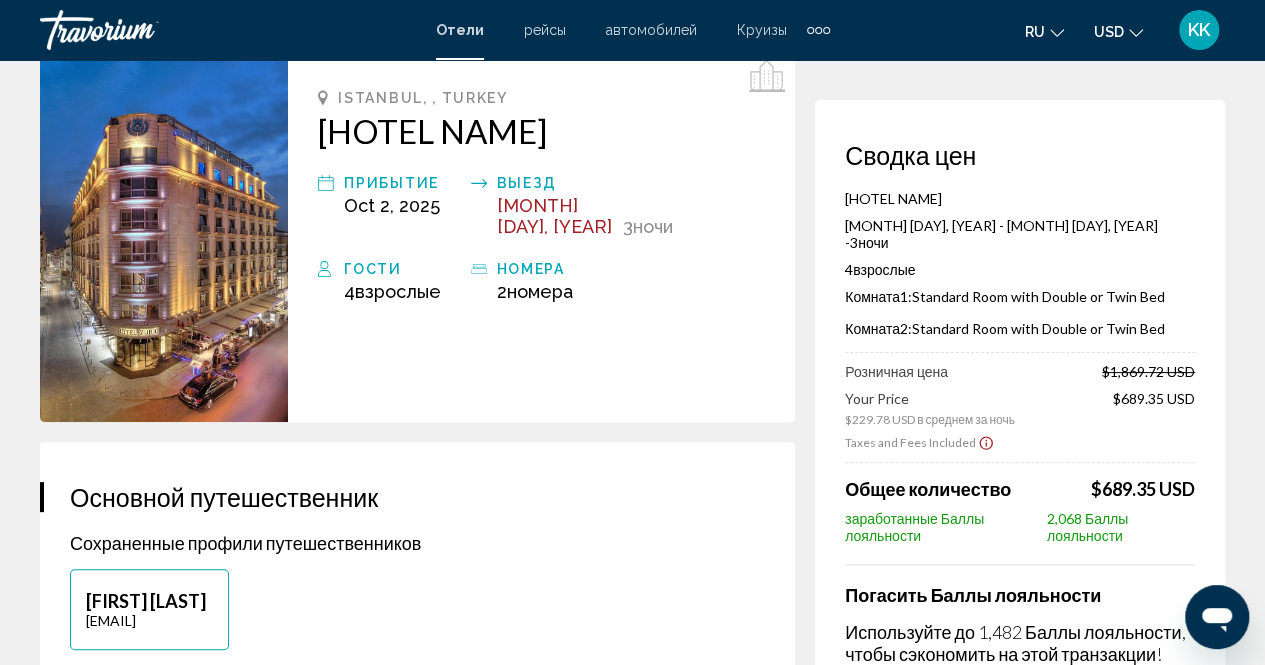 scroll, scrollTop: 0, scrollLeft: 0, axis: both 